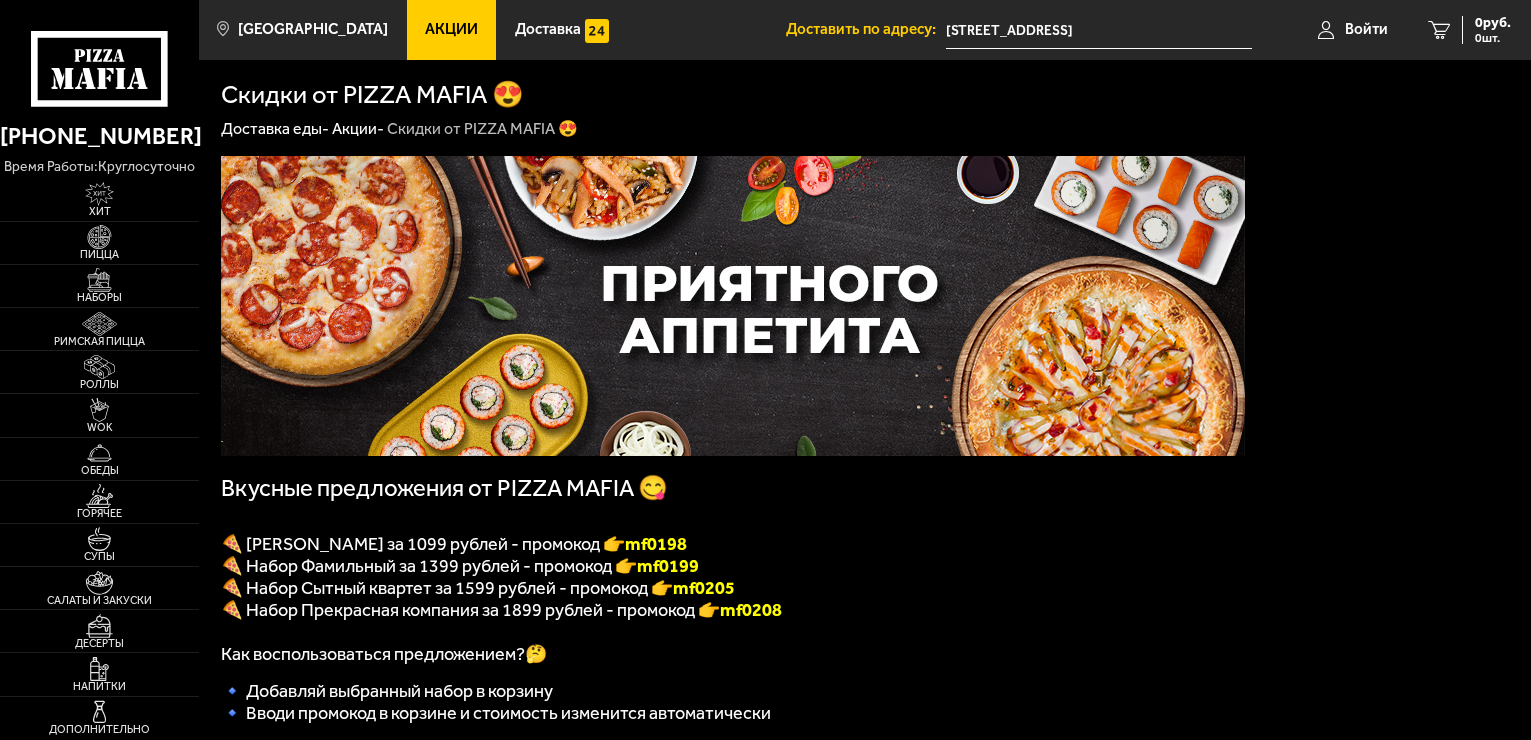 scroll, scrollTop: 0, scrollLeft: 0, axis: both 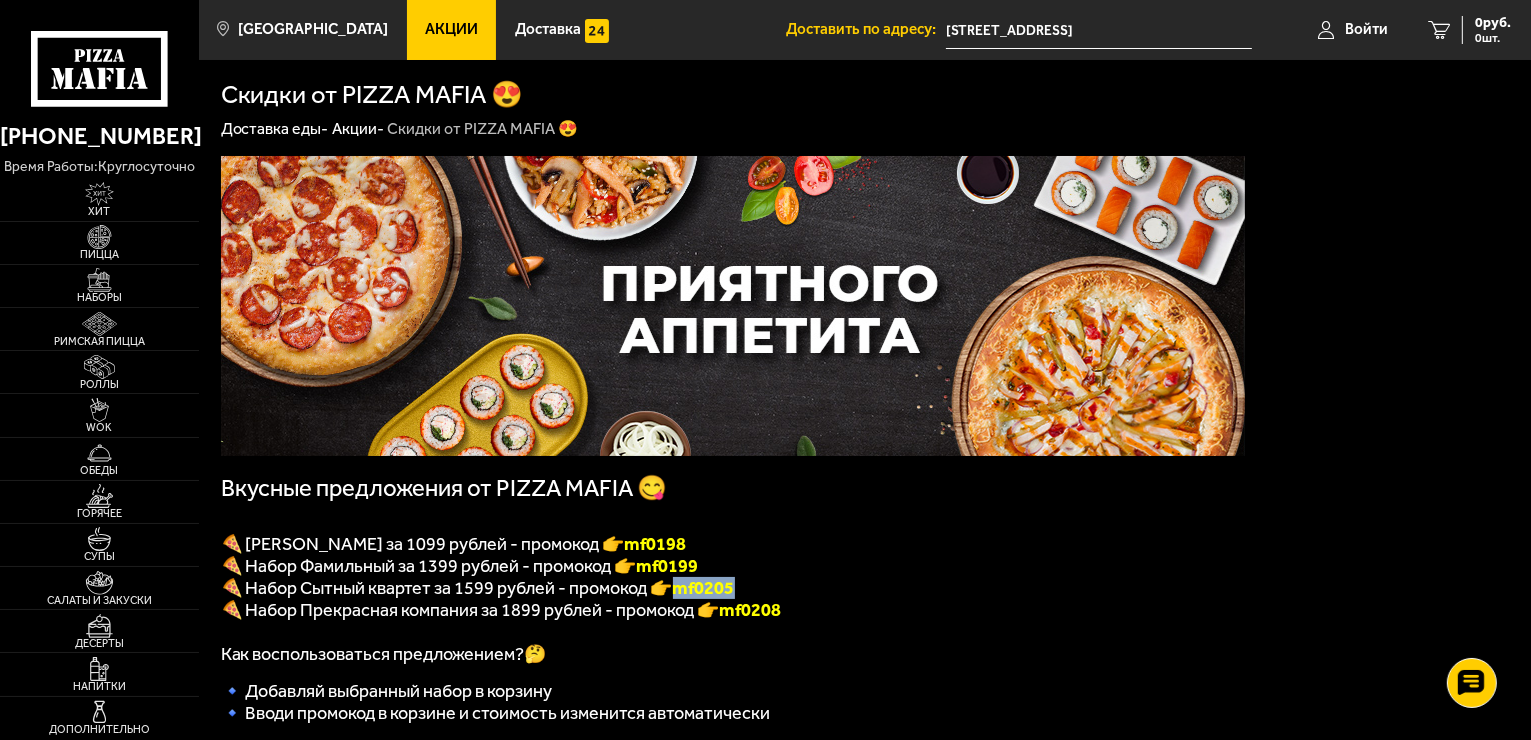drag, startPoint x: 748, startPoint y: 588, endPoint x: 686, endPoint y: 600, distance: 63.15061 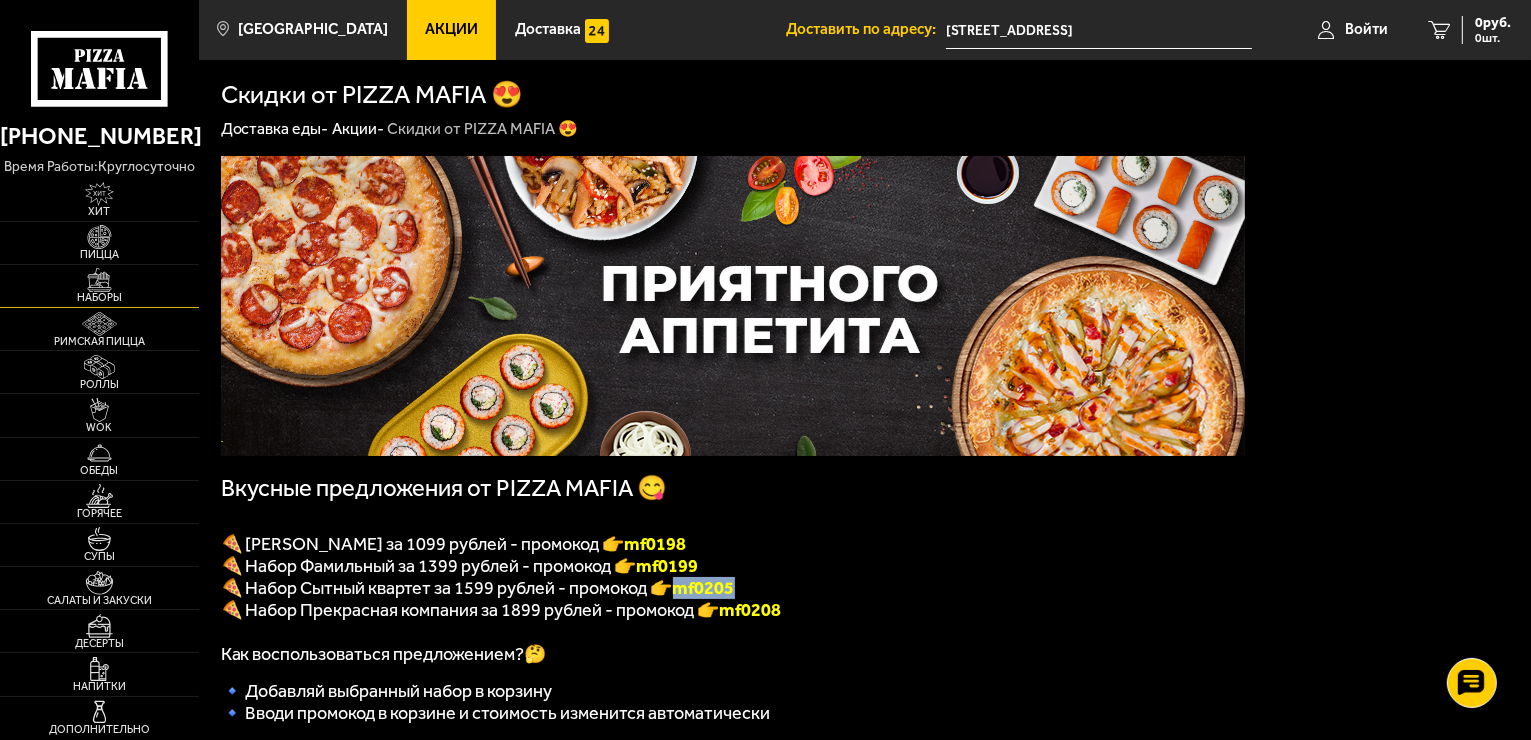 click at bounding box center (99, 280) 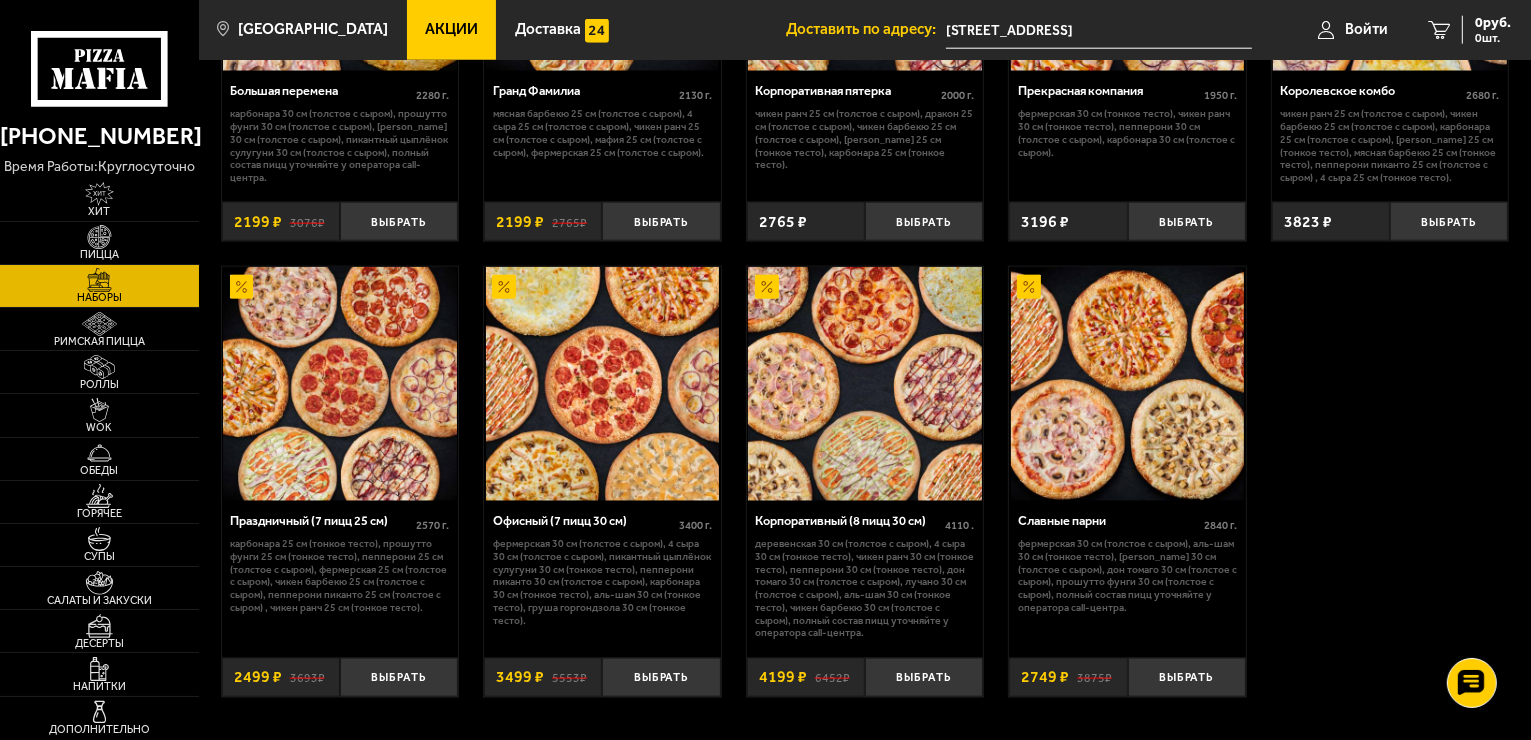 scroll, scrollTop: 2400, scrollLeft: 0, axis: vertical 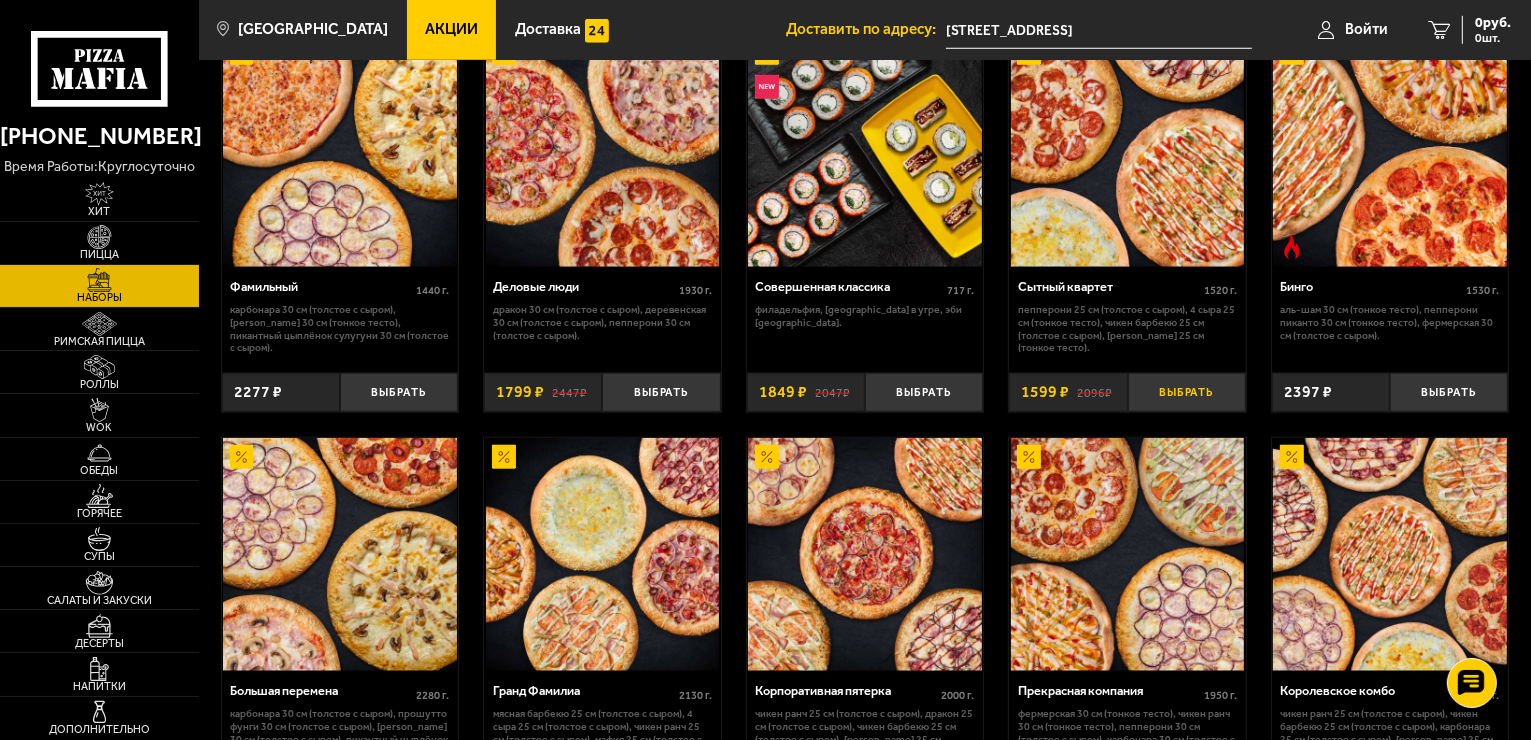 click on "Выбрать" at bounding box center (1187, 392) 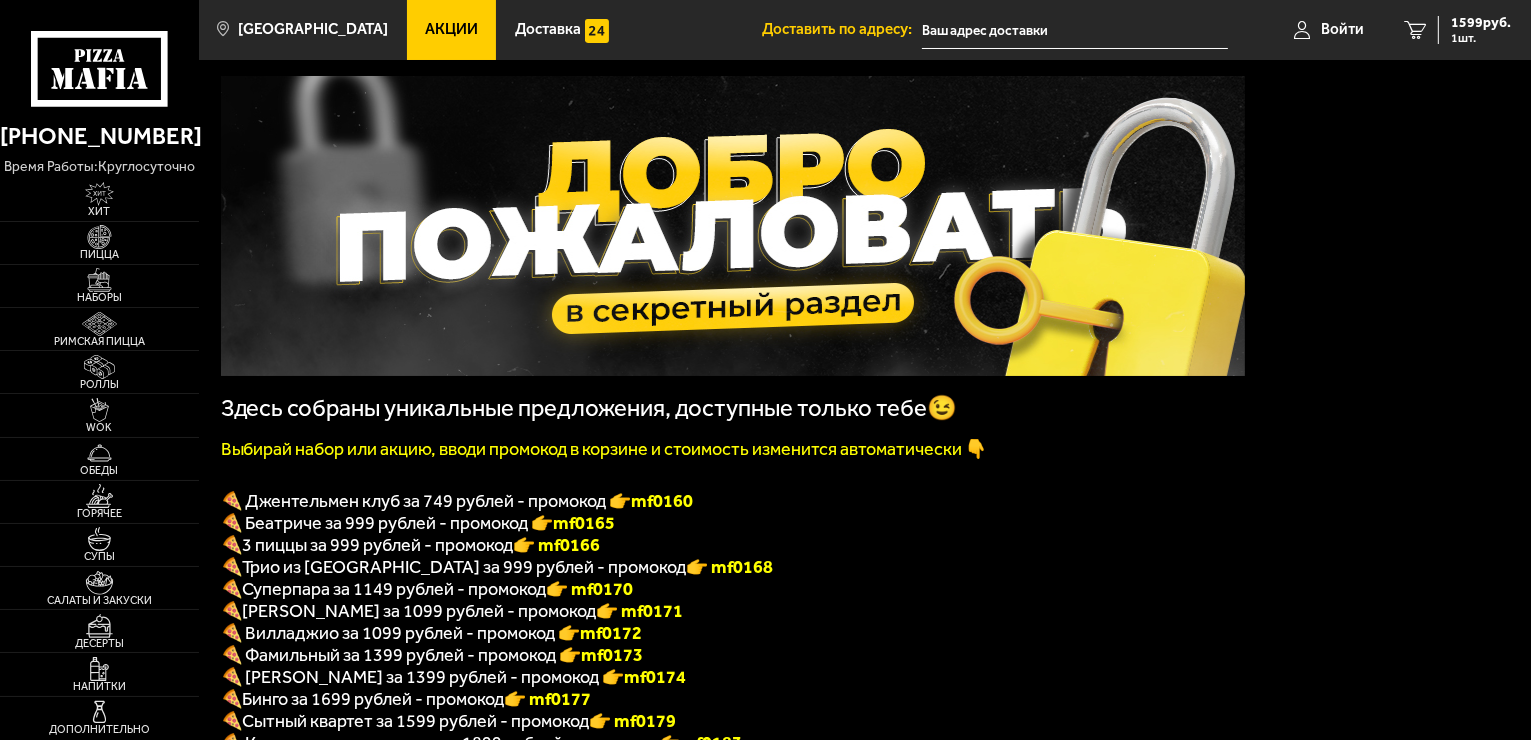 type on "[STREET_ADDRESS]" 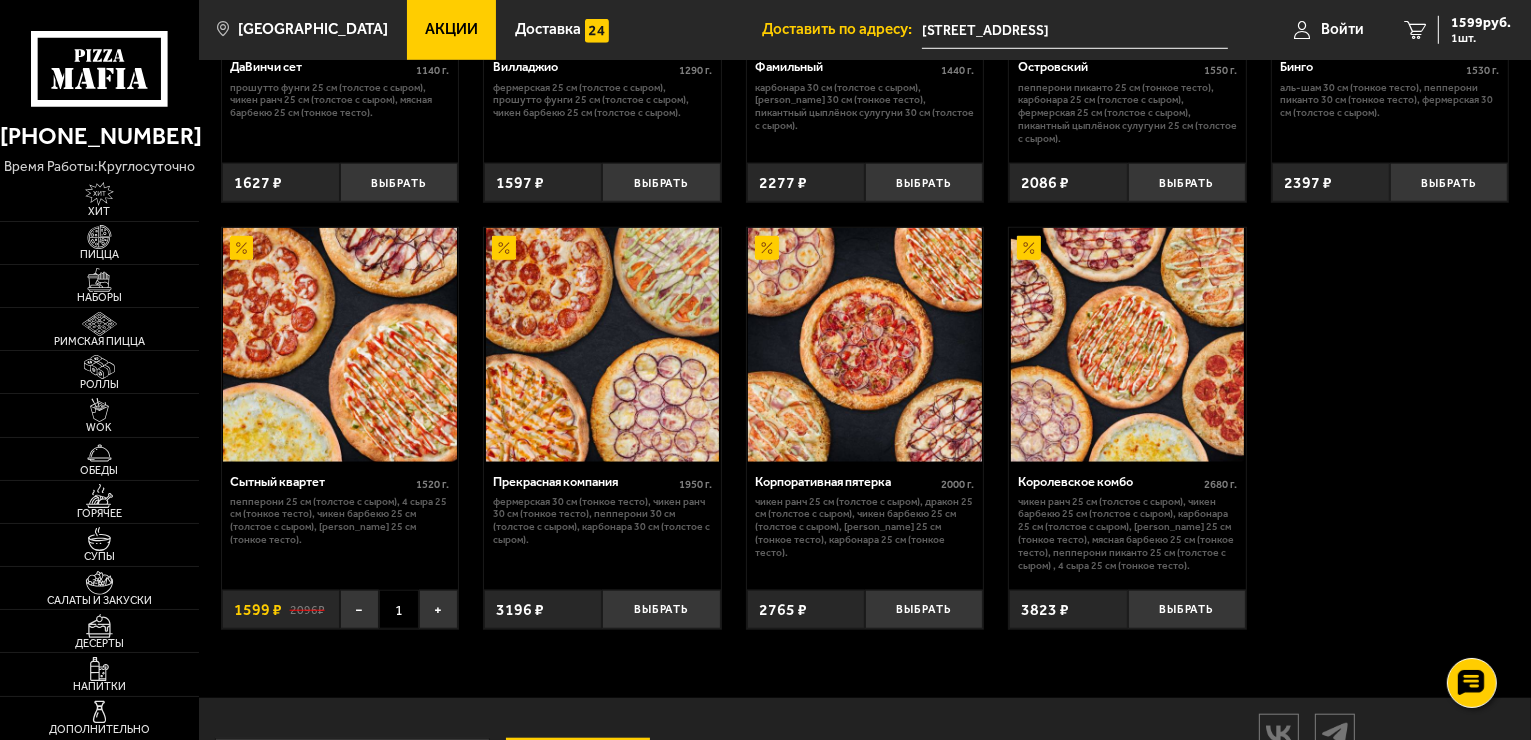 scroll, scrollTop: 1720, scrollLeft: 0, axis: vertical 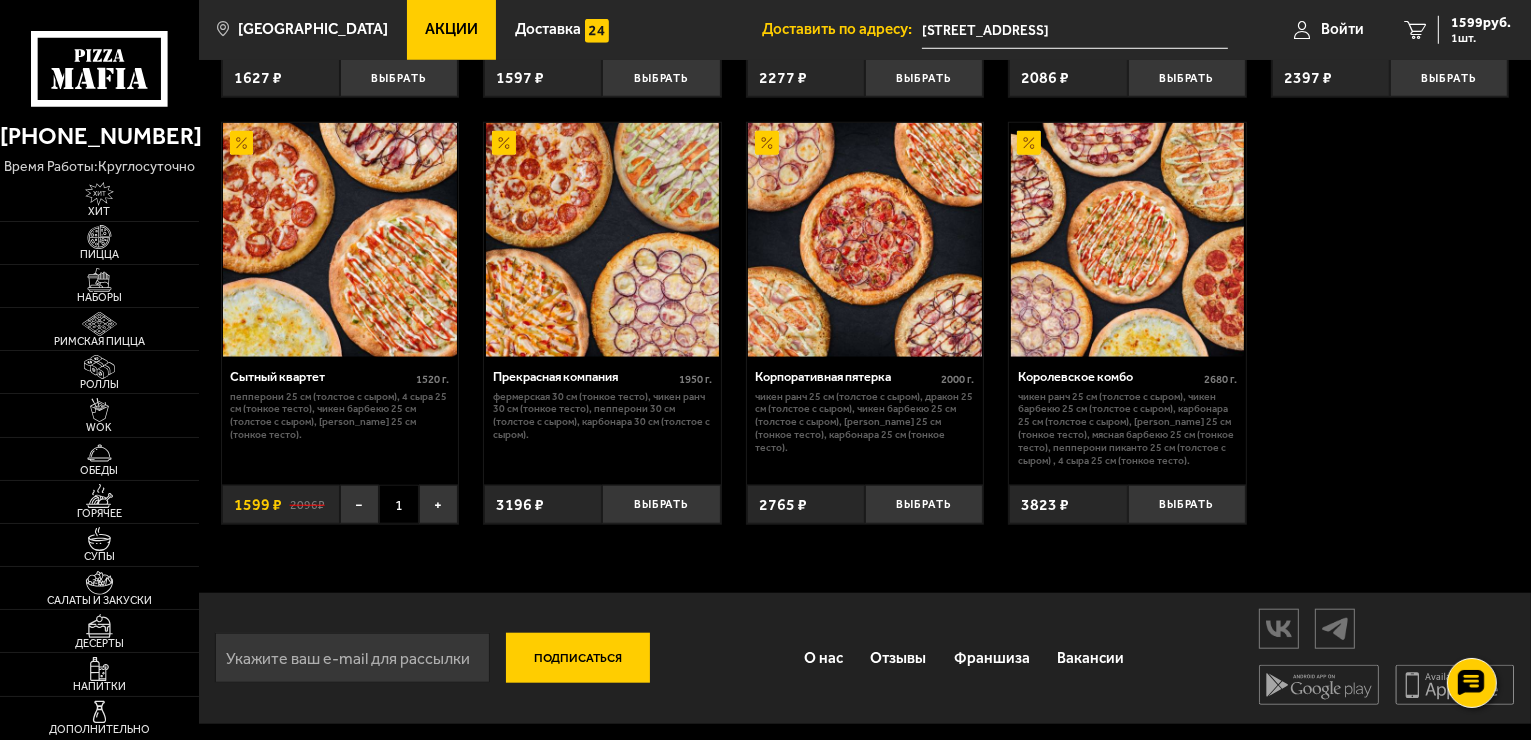 click at bounding box center (340, 240) 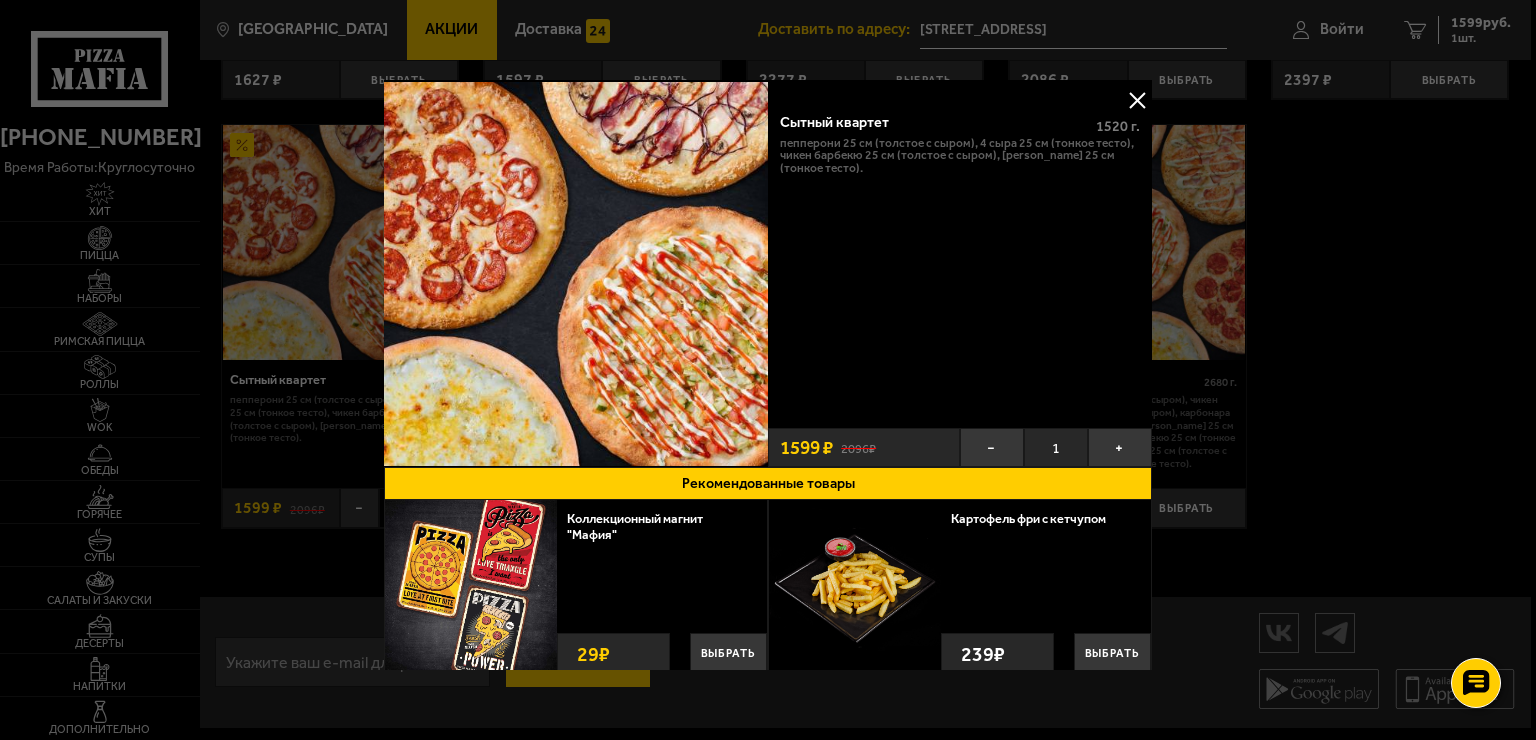 click at bounding box center [1137, 100] 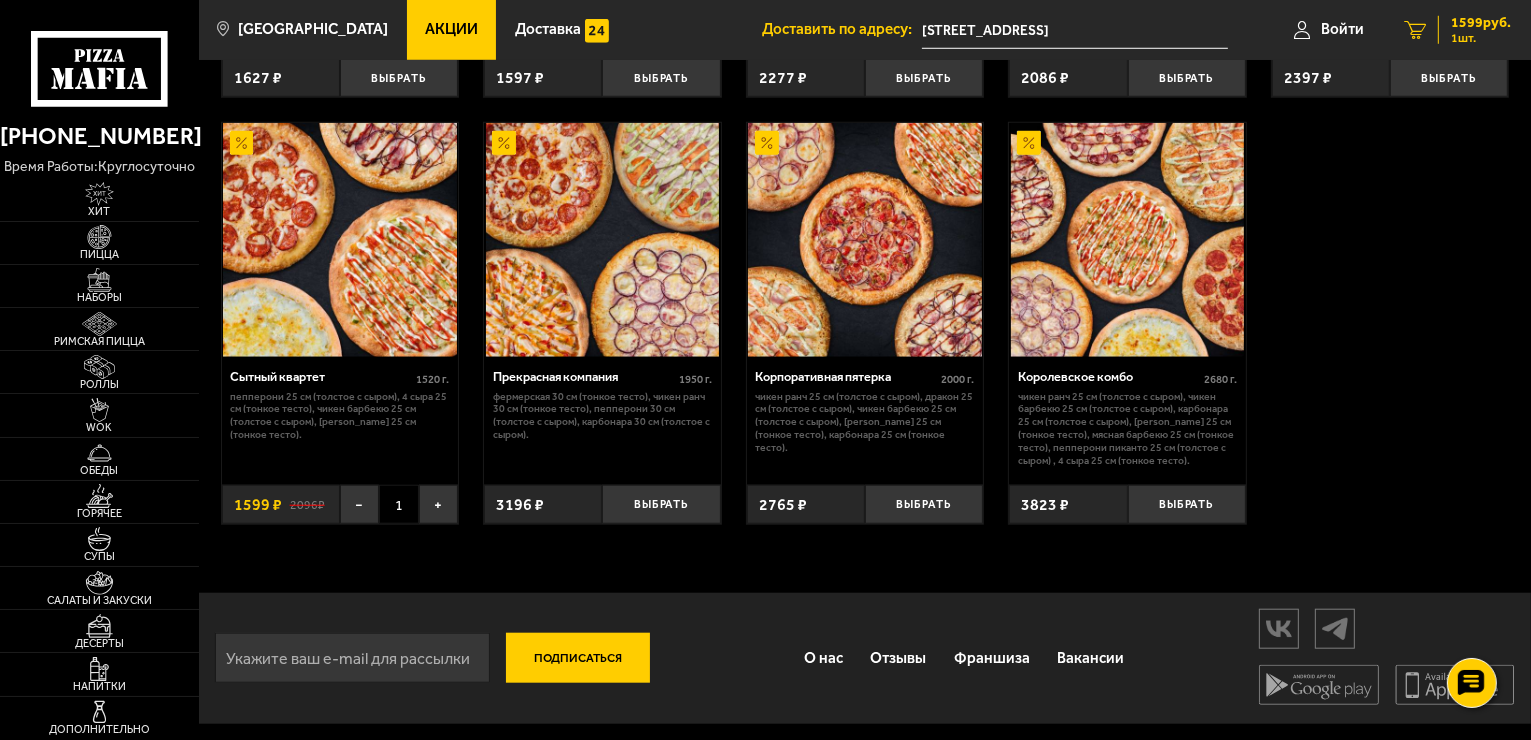 click on "1  шт." at bounding box center (1481, 38) 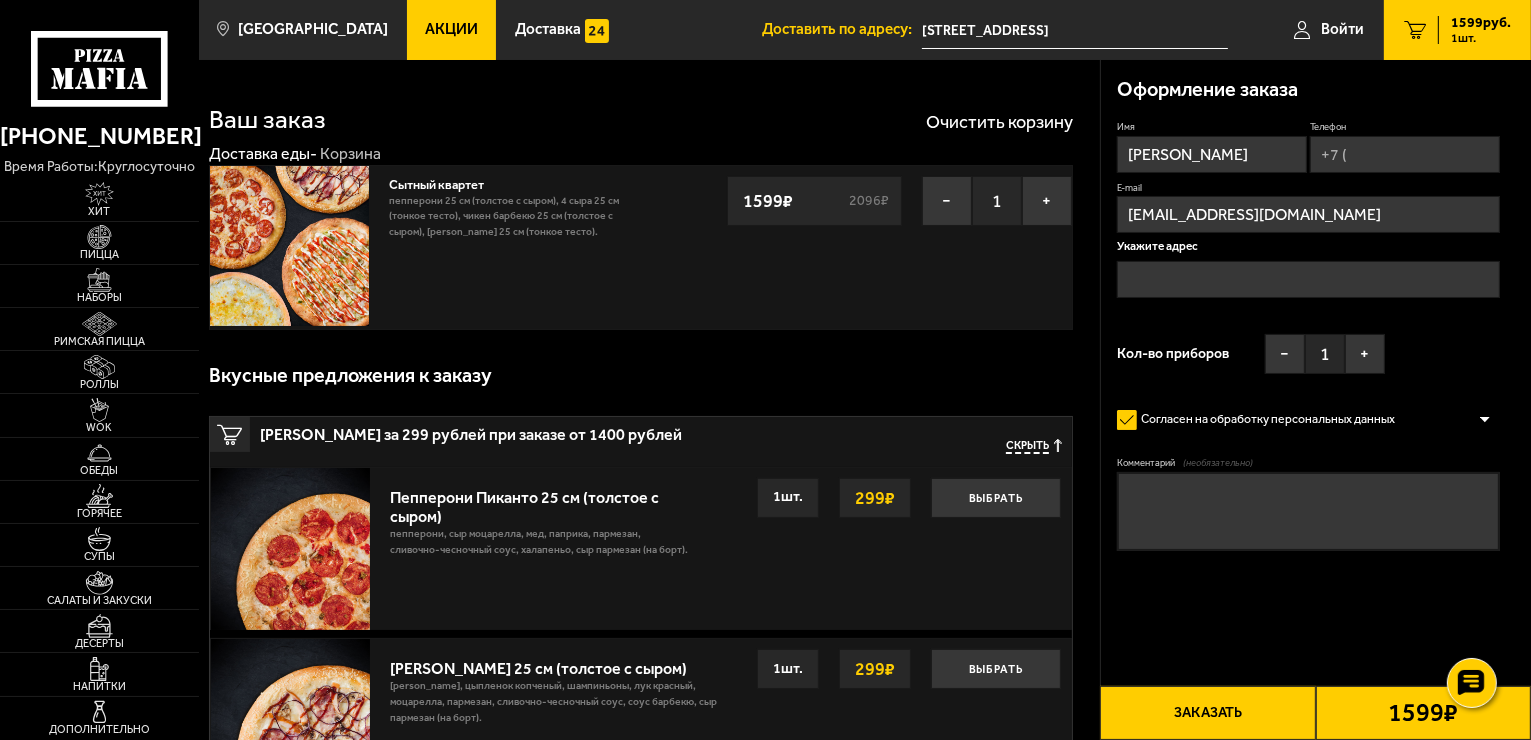 type on "Новоизмайловский проспект, 44к5, подъезд 1" 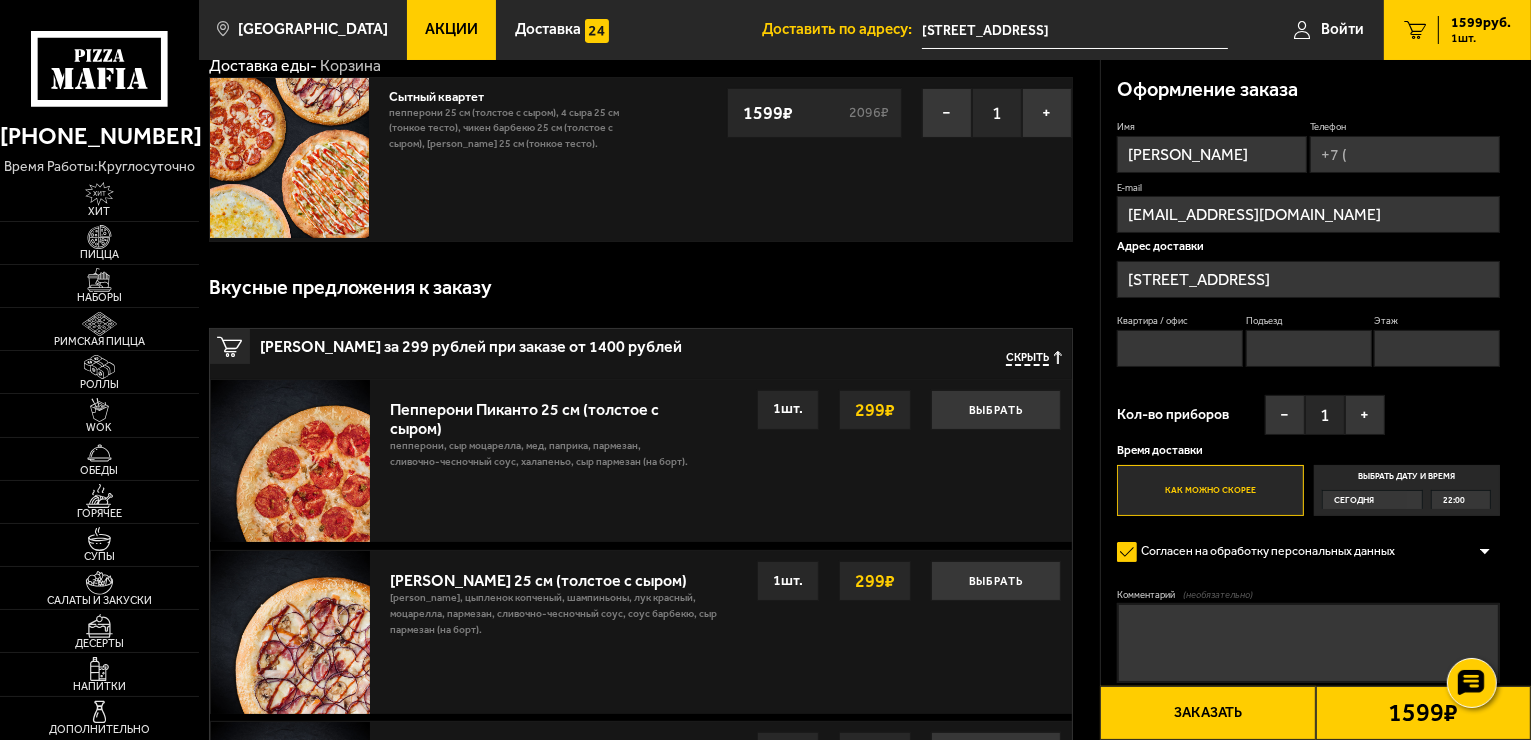 scroll, scrollTop: 92, scrollLeft: 0, axis: vertical 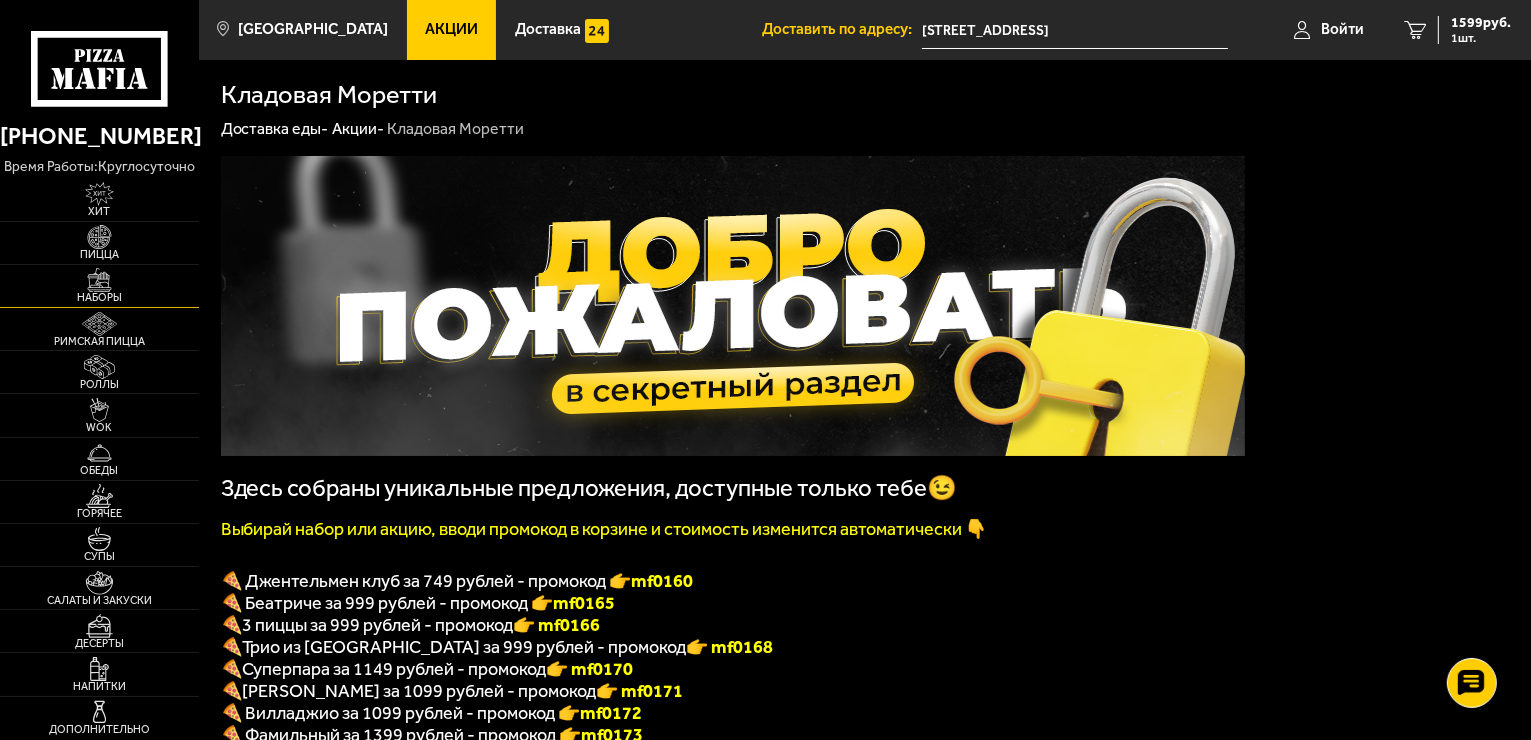 click at bounding box center (99, 280) 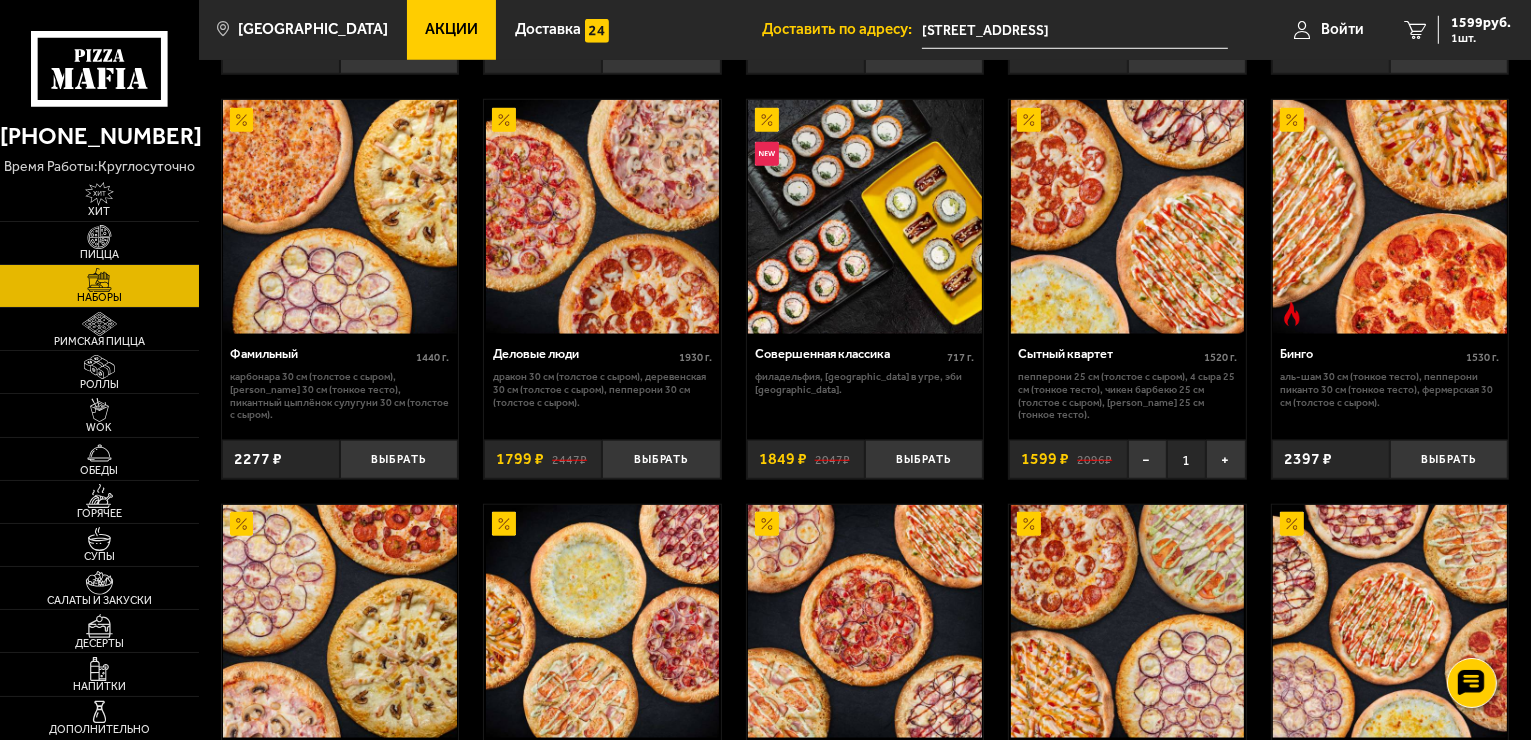 scroll, scrollTop: 1720, scrollLeft: 0, axis: vertical 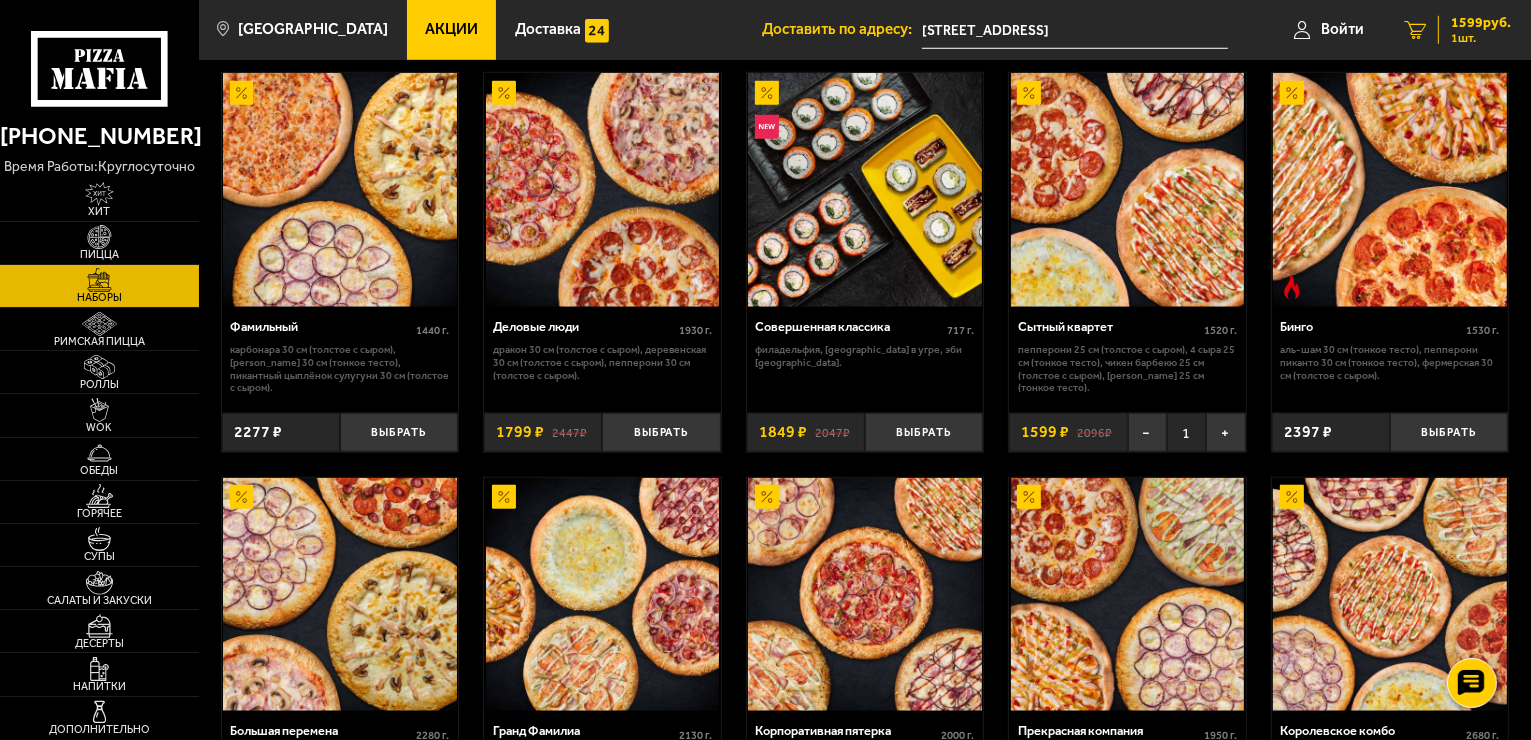 click on "1  шт." at bounding box center [1481, 38] 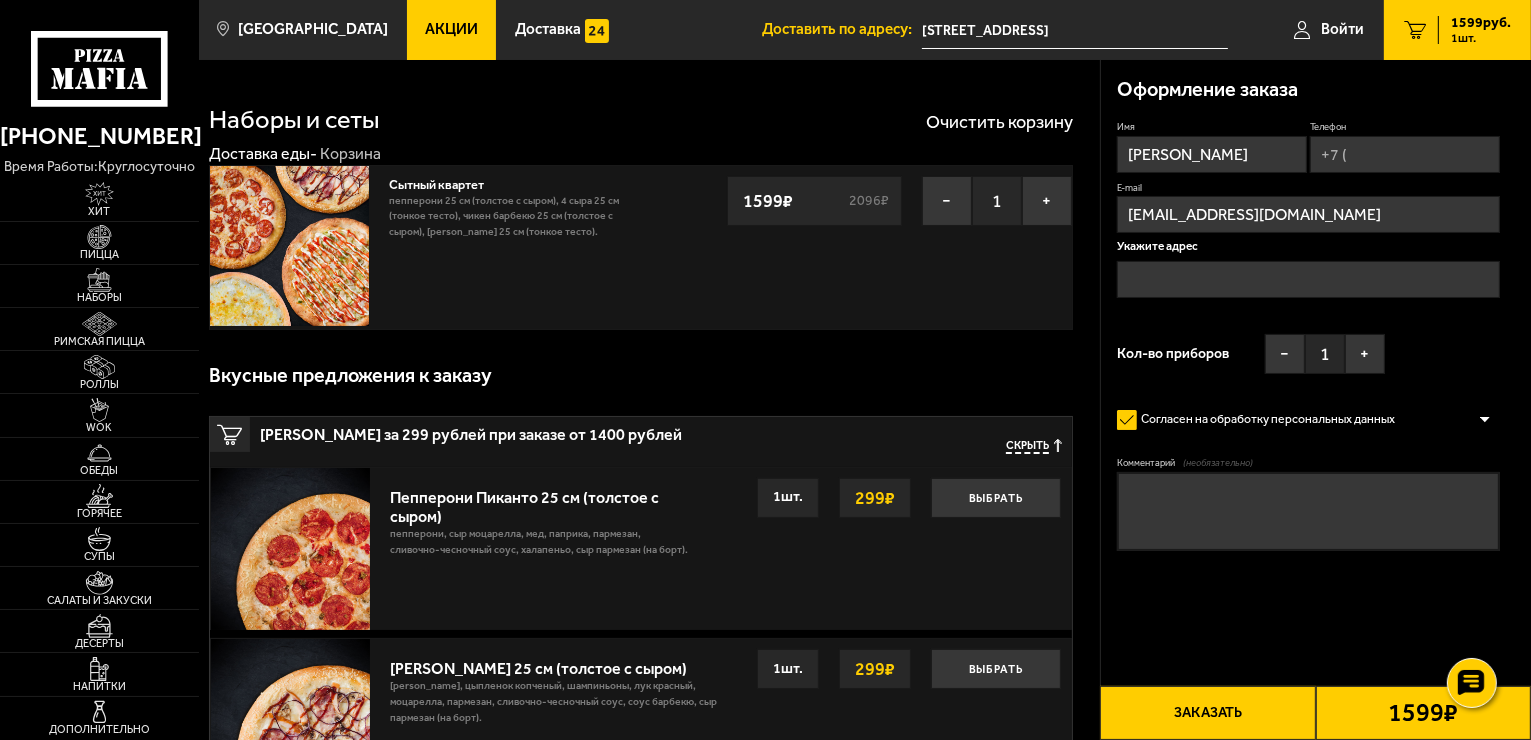 type on "[STREET_ADDRESS]" 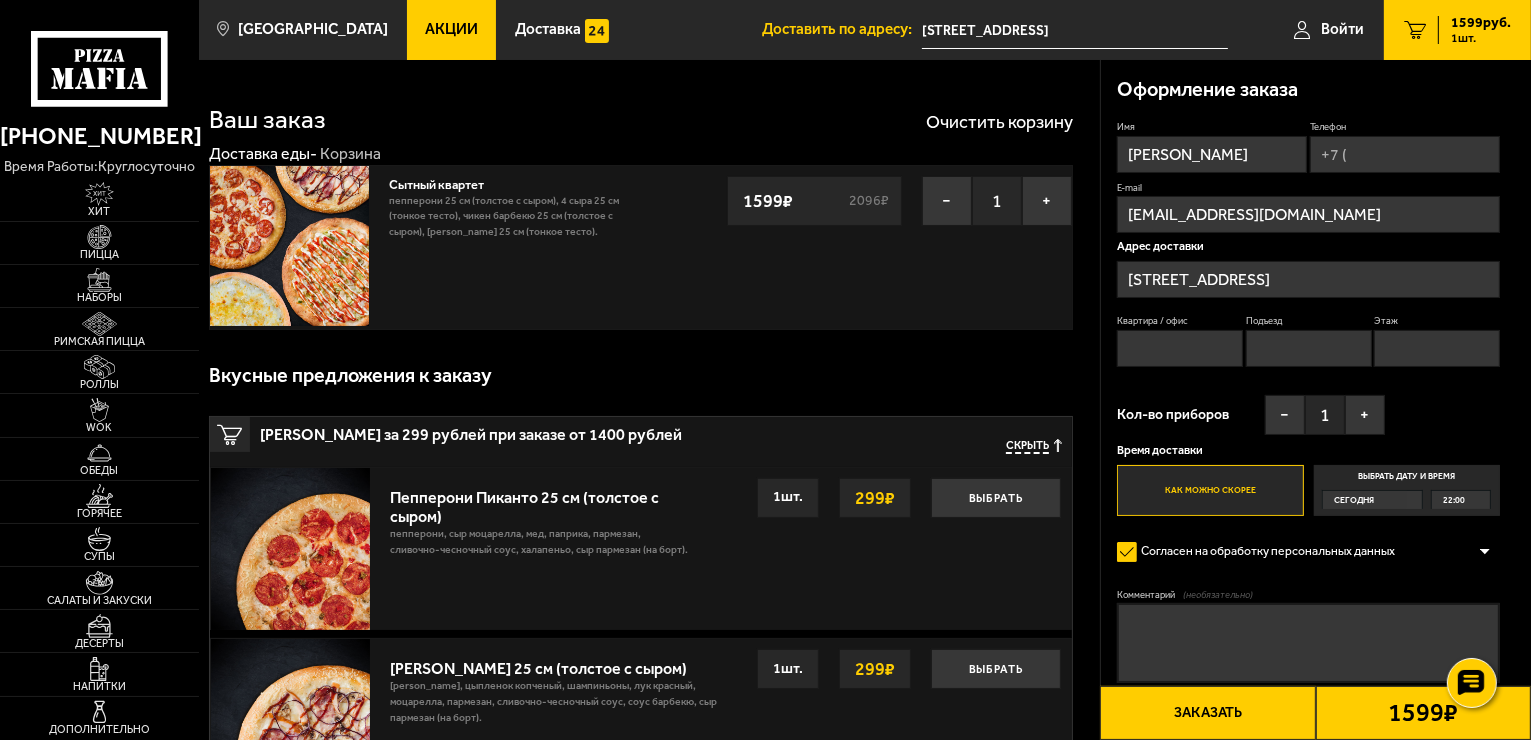 click on "Телефон" at bounding box center (1405, 154) 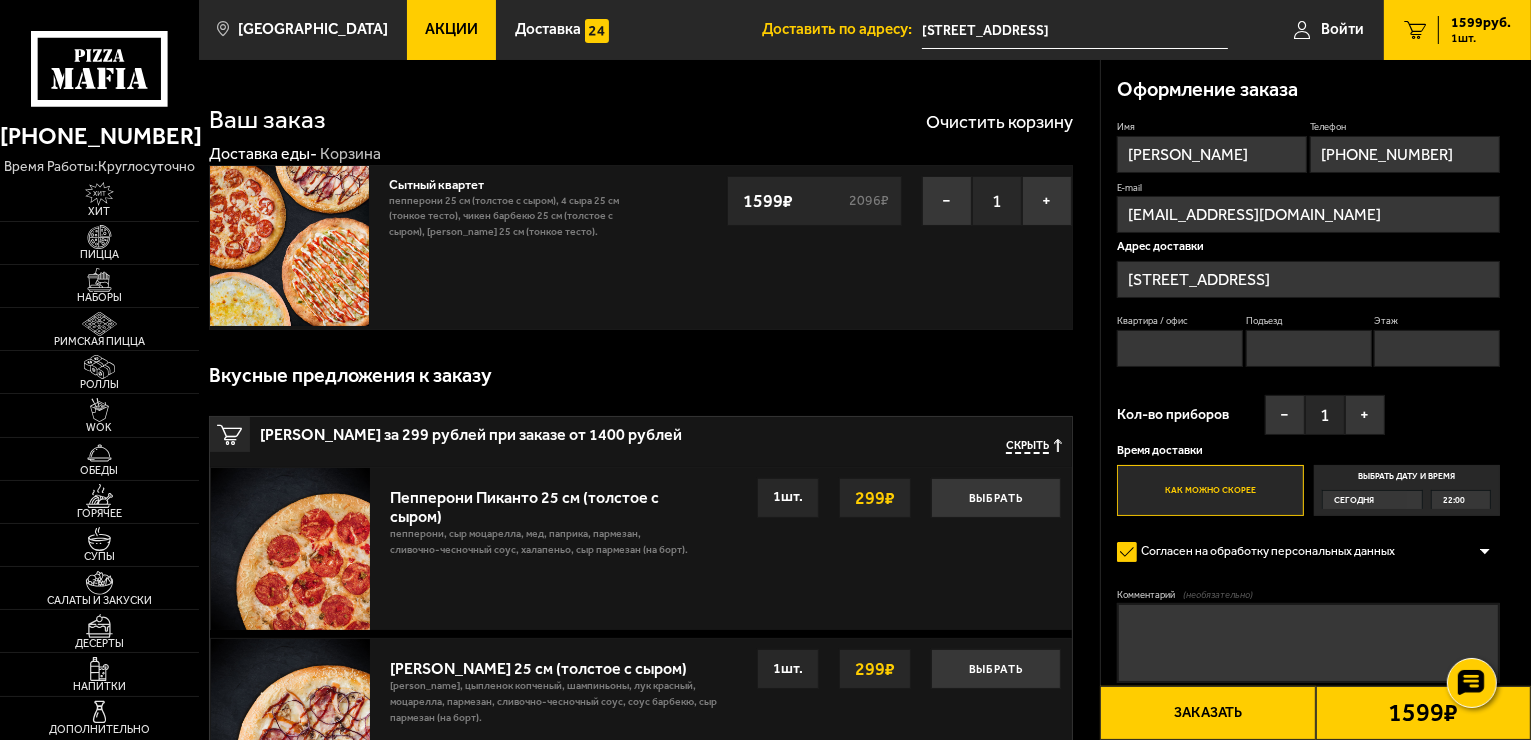 type on "8" 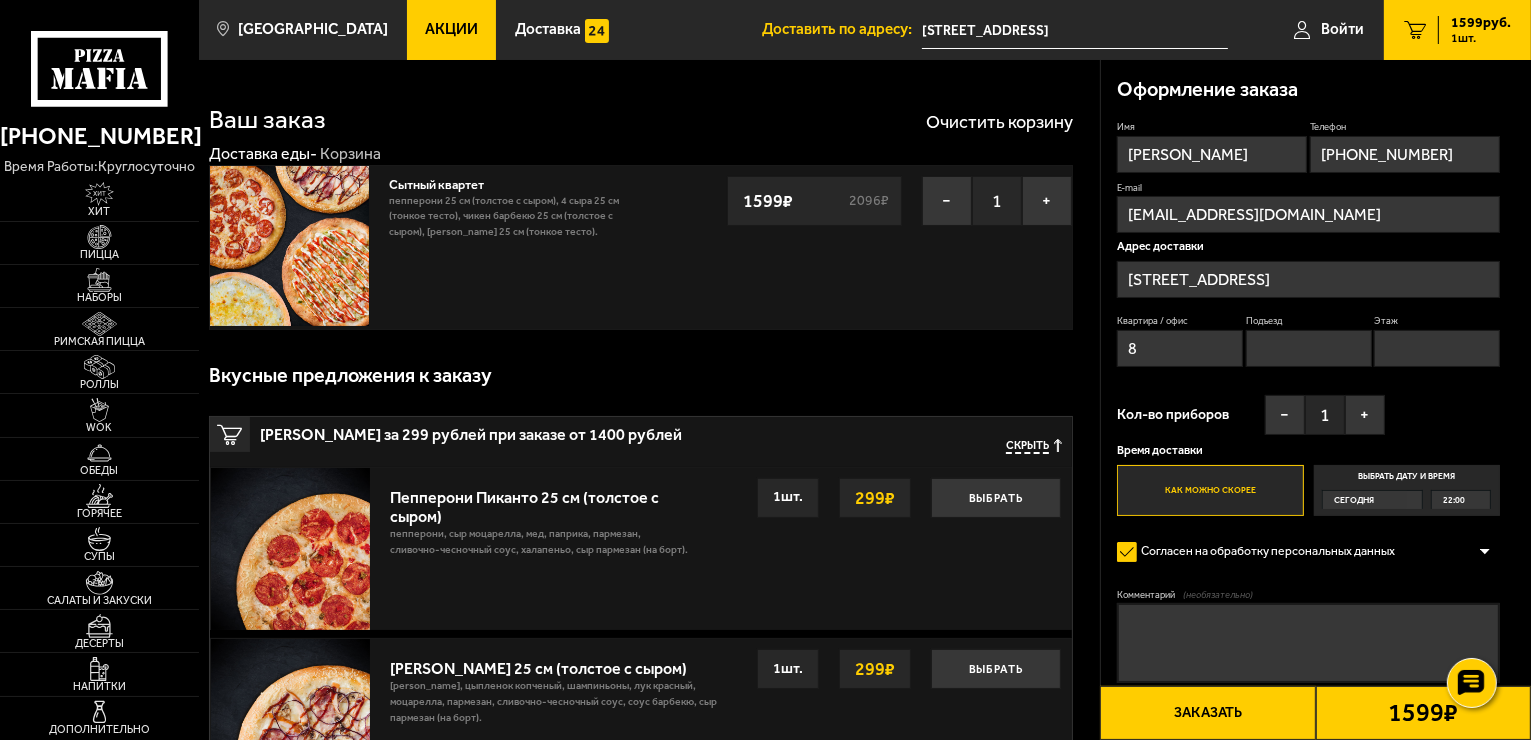 type on "1" 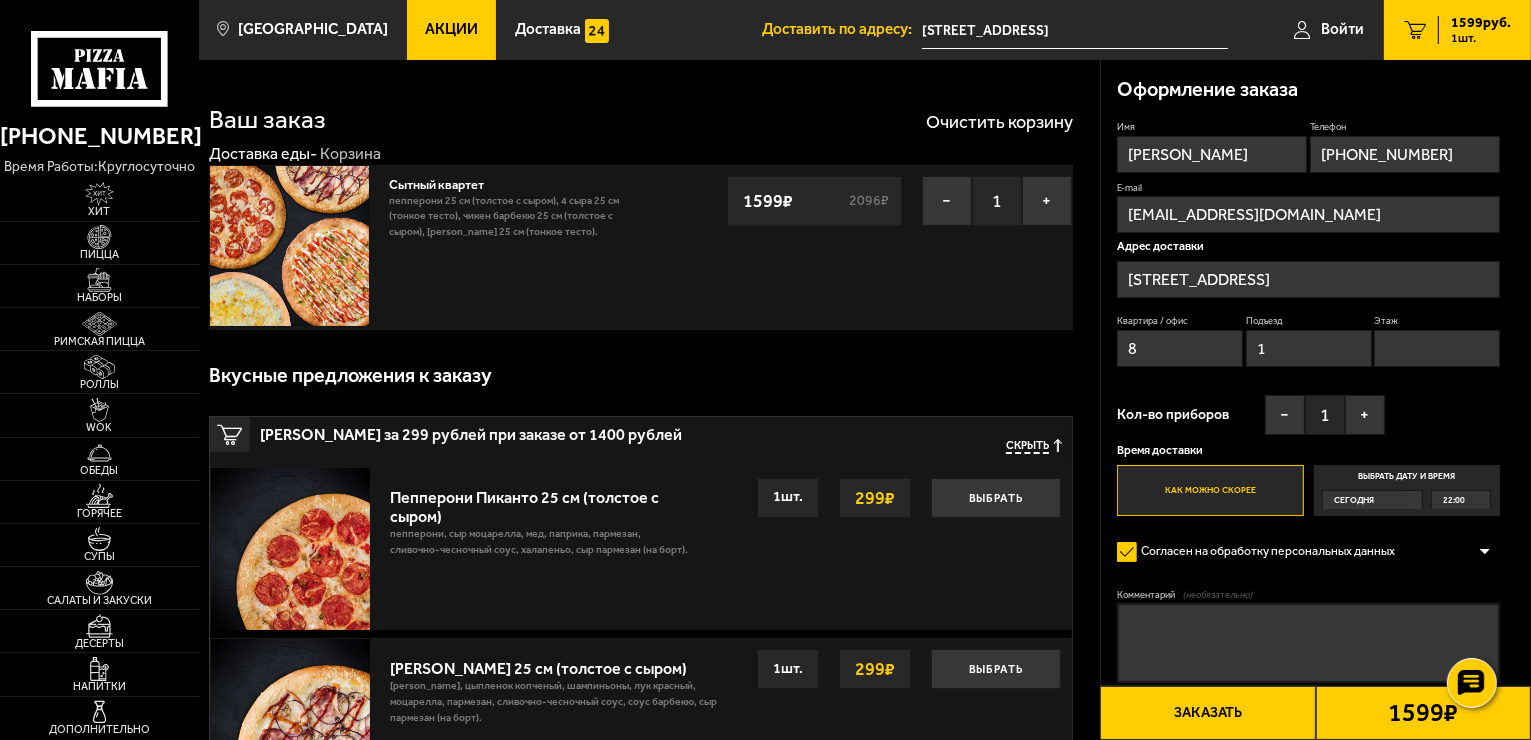 type on "2" 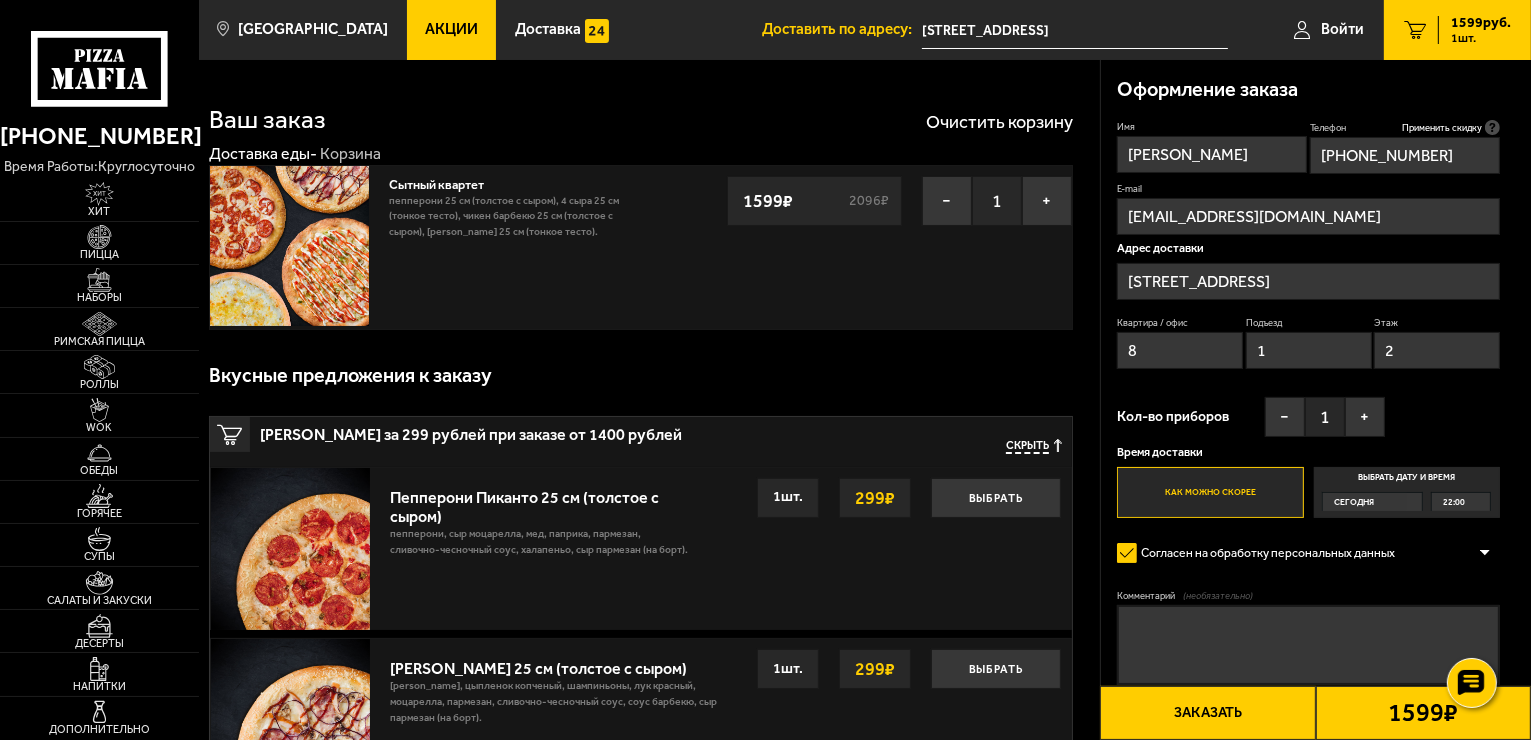 type on "+7 (912) 080-58-25" 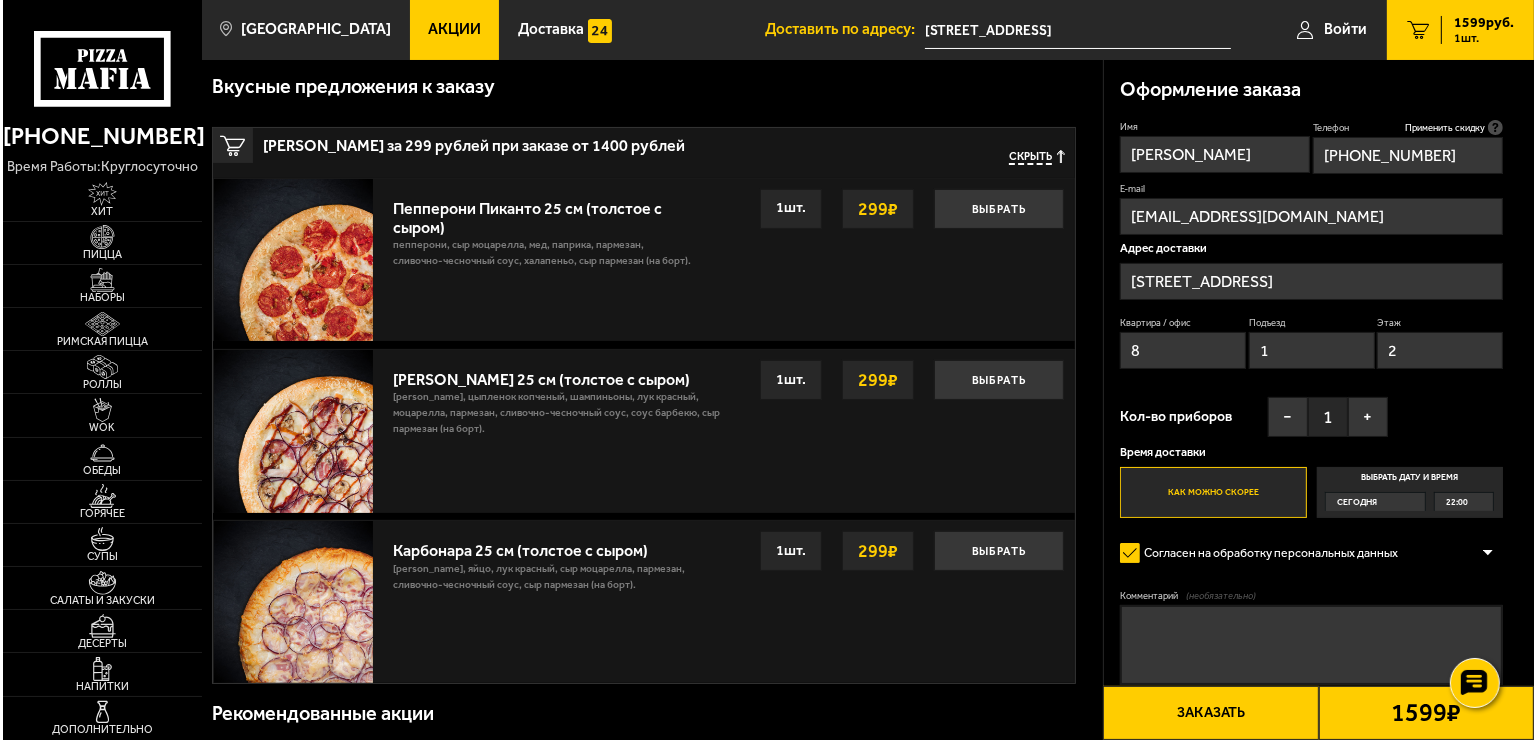 scroll, scrollTop: 314, scrollLeft: 0, axis: vertical 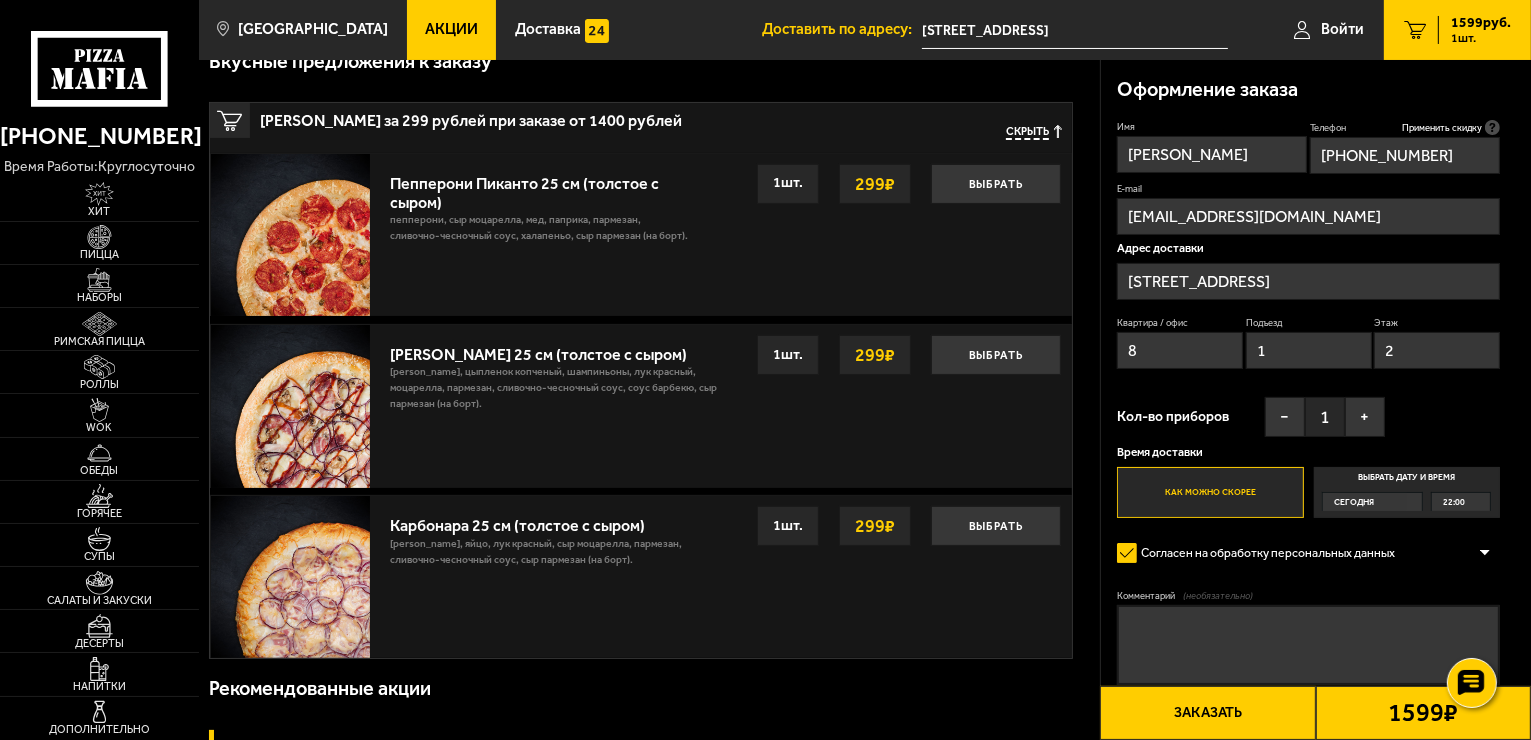 click on "Заказать" at bounding box center (1207, 713) 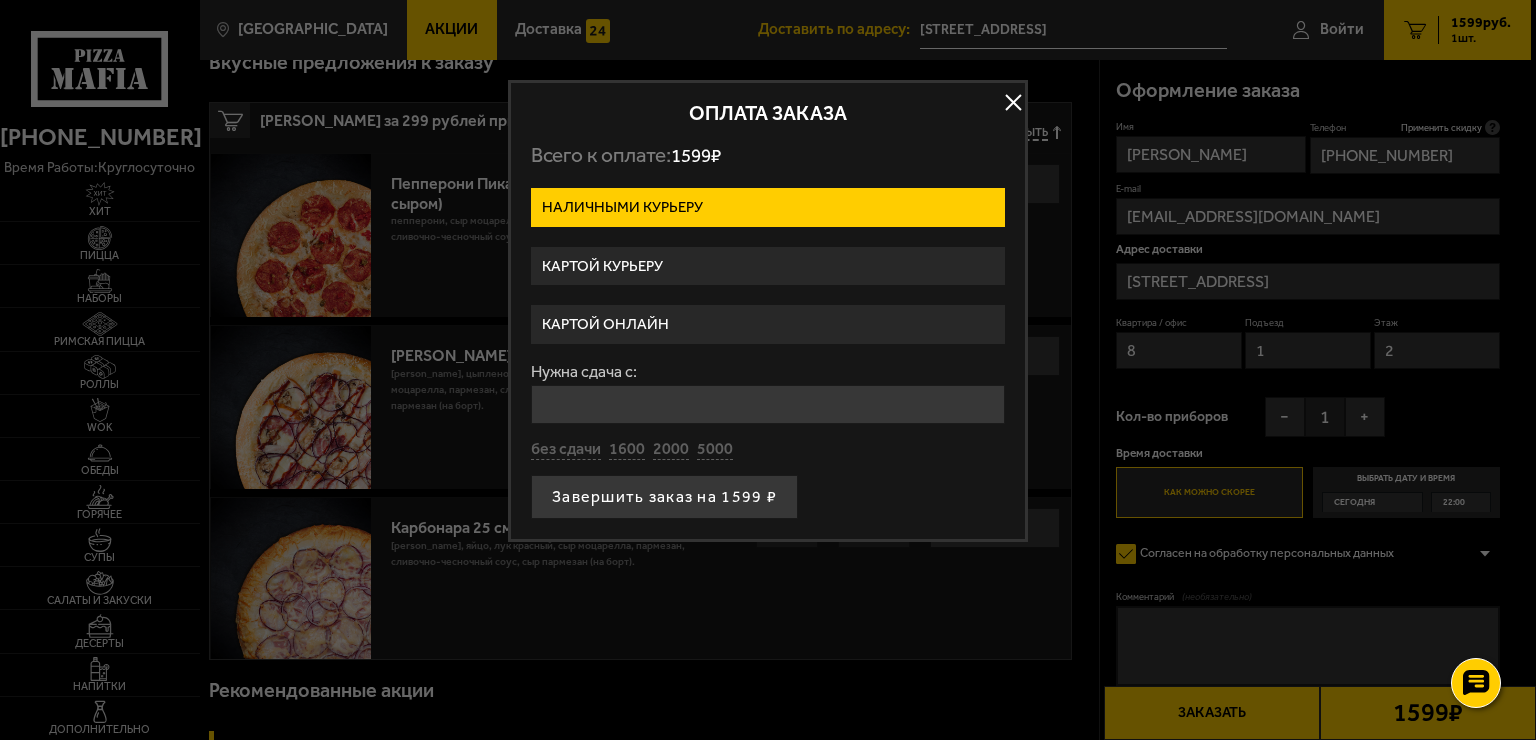 click on "Картой онлайн" at bounding box center [768, 324] 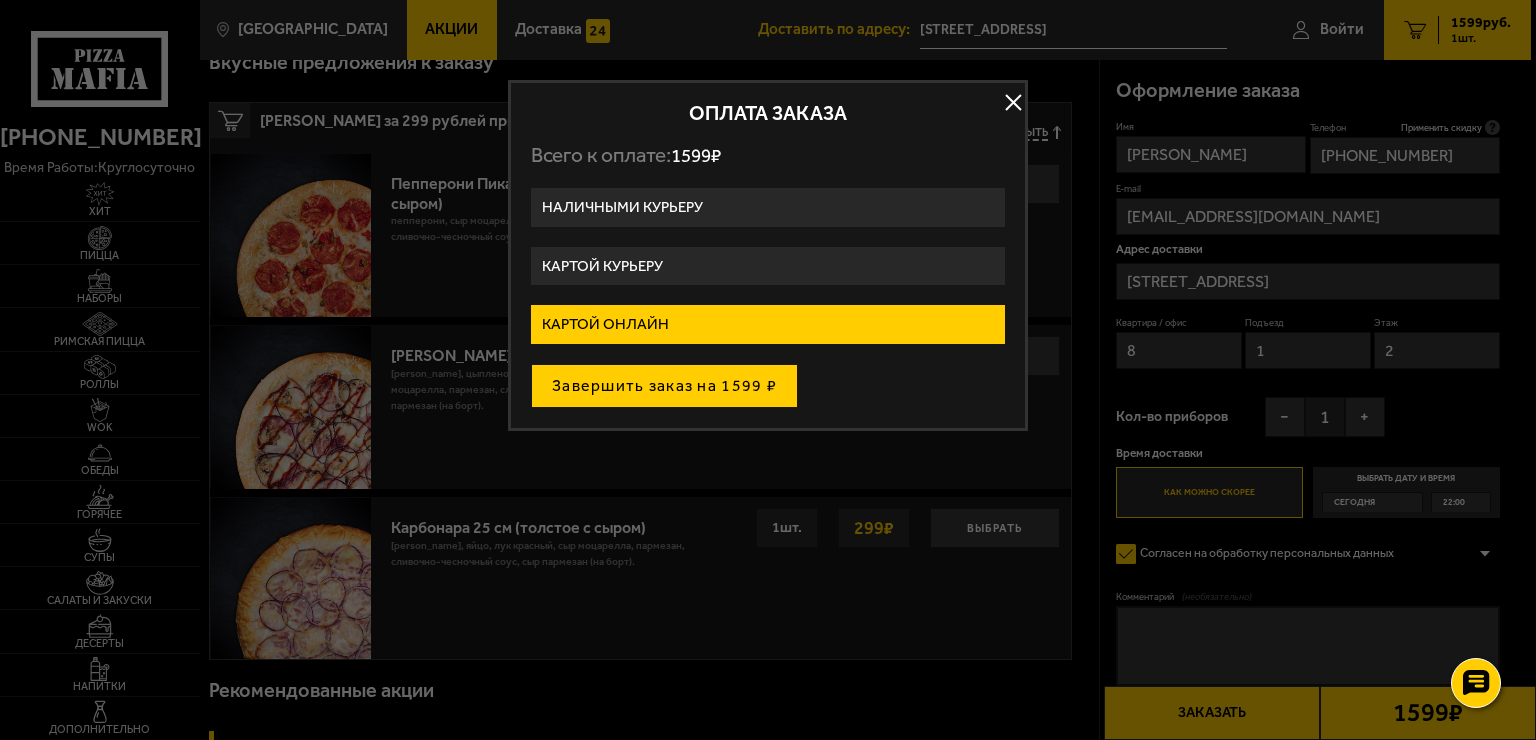 click on "Завершить заказ на 1599 ₽" at bounding box center [664, 386] 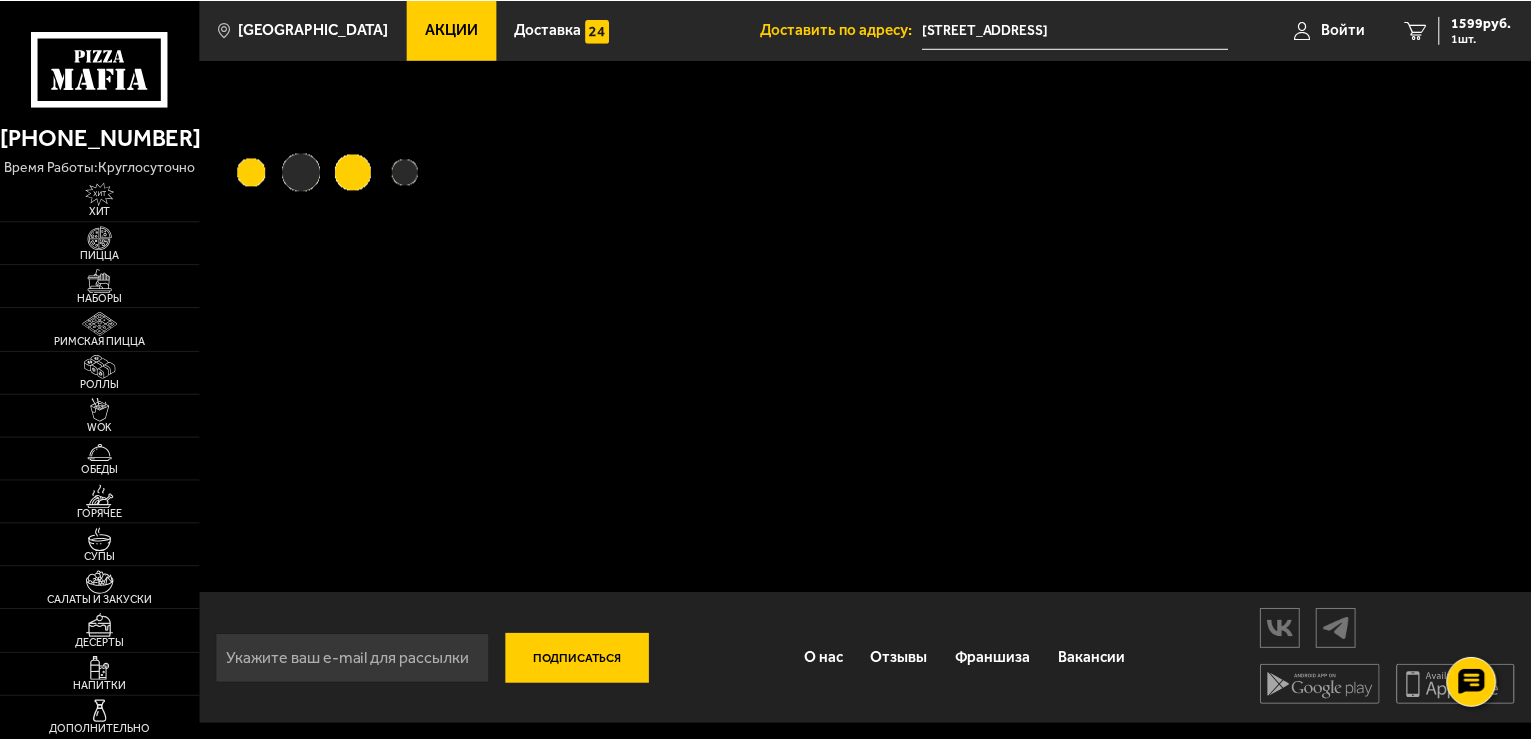 scroll, scrollTop: 0, scrollLeft: 0, axis: both 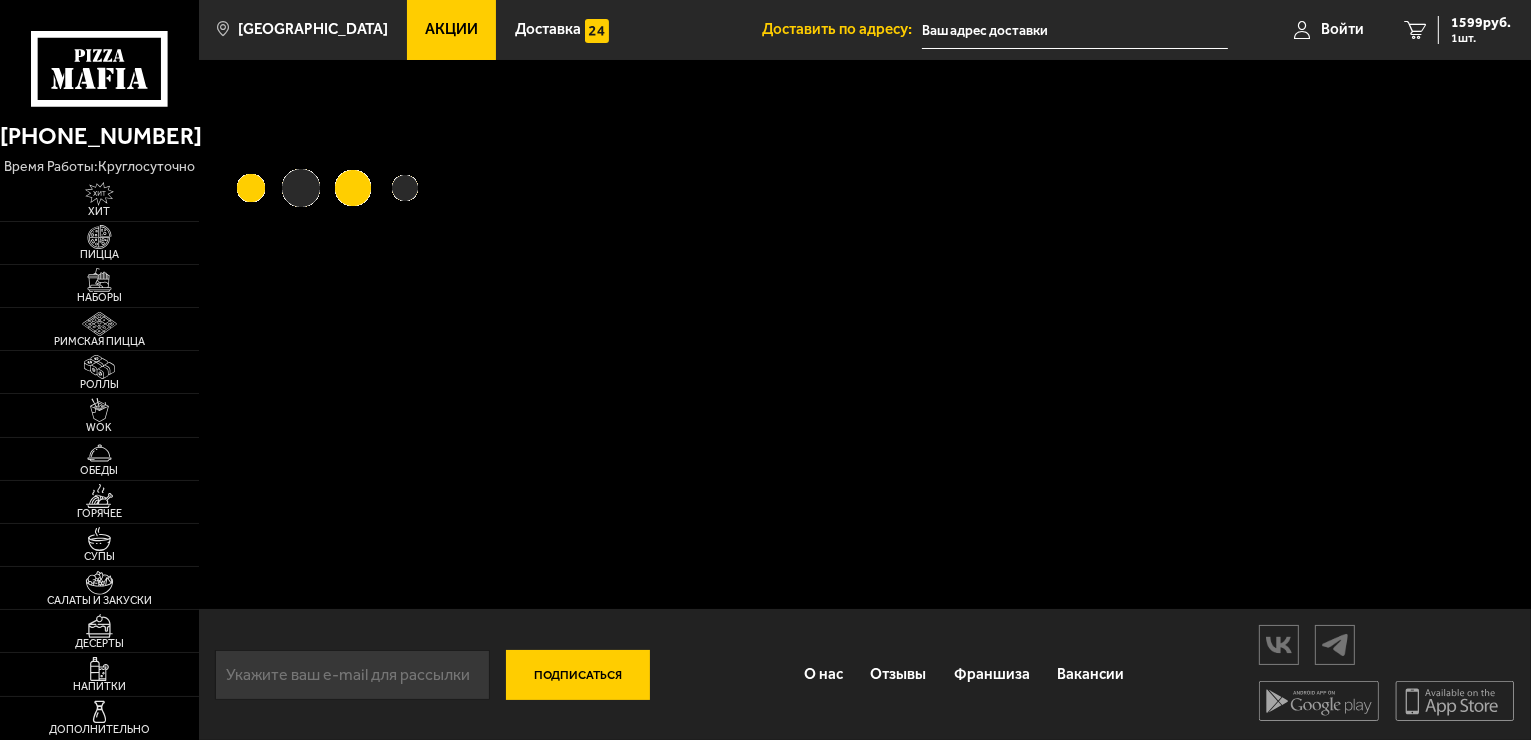 type on "[STREET_ADDRESS]" 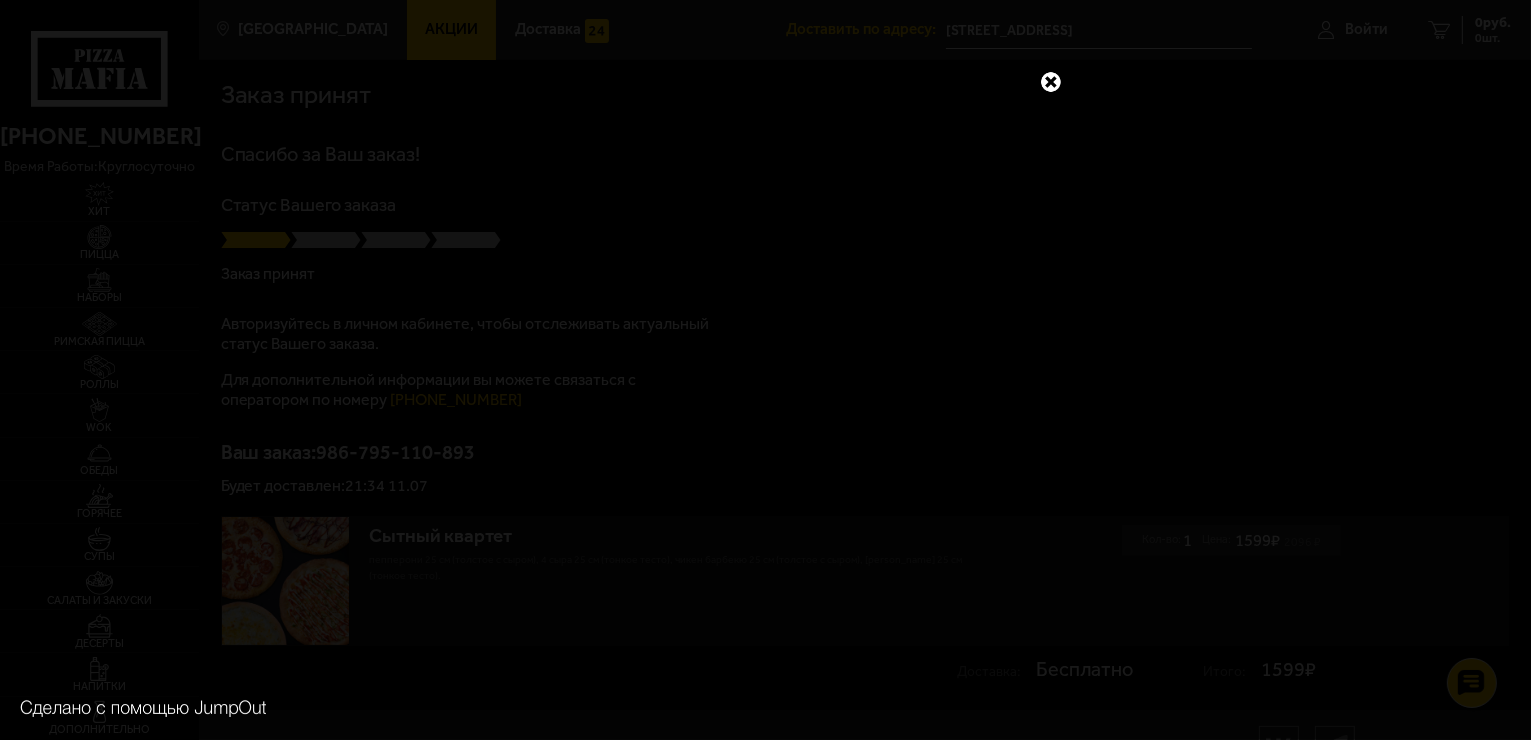 click at bounding box center (1051, 82) 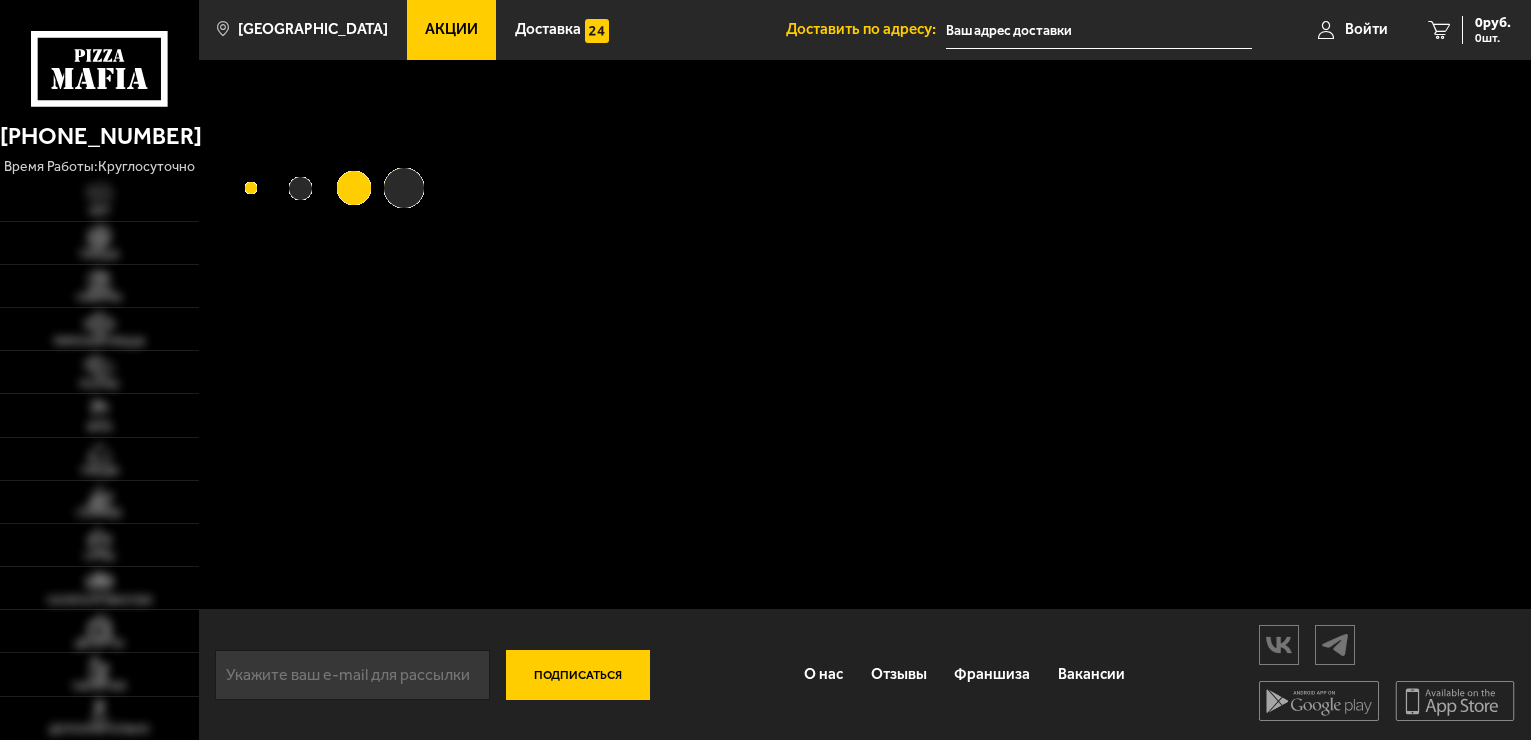 scroll, scrollTop: 0, scrollLeft: 0, axis: both 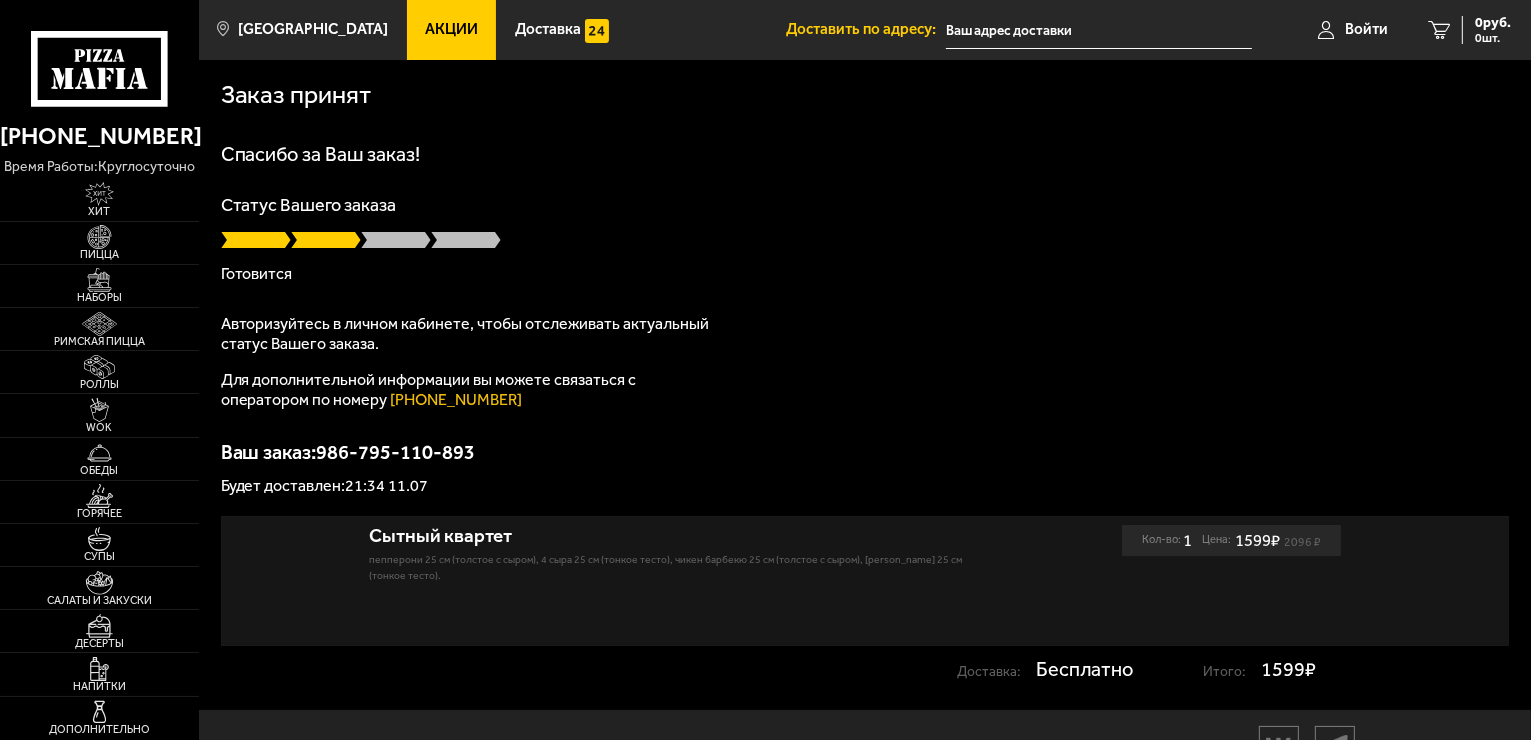 type on "[STREET_ADDRESS]" 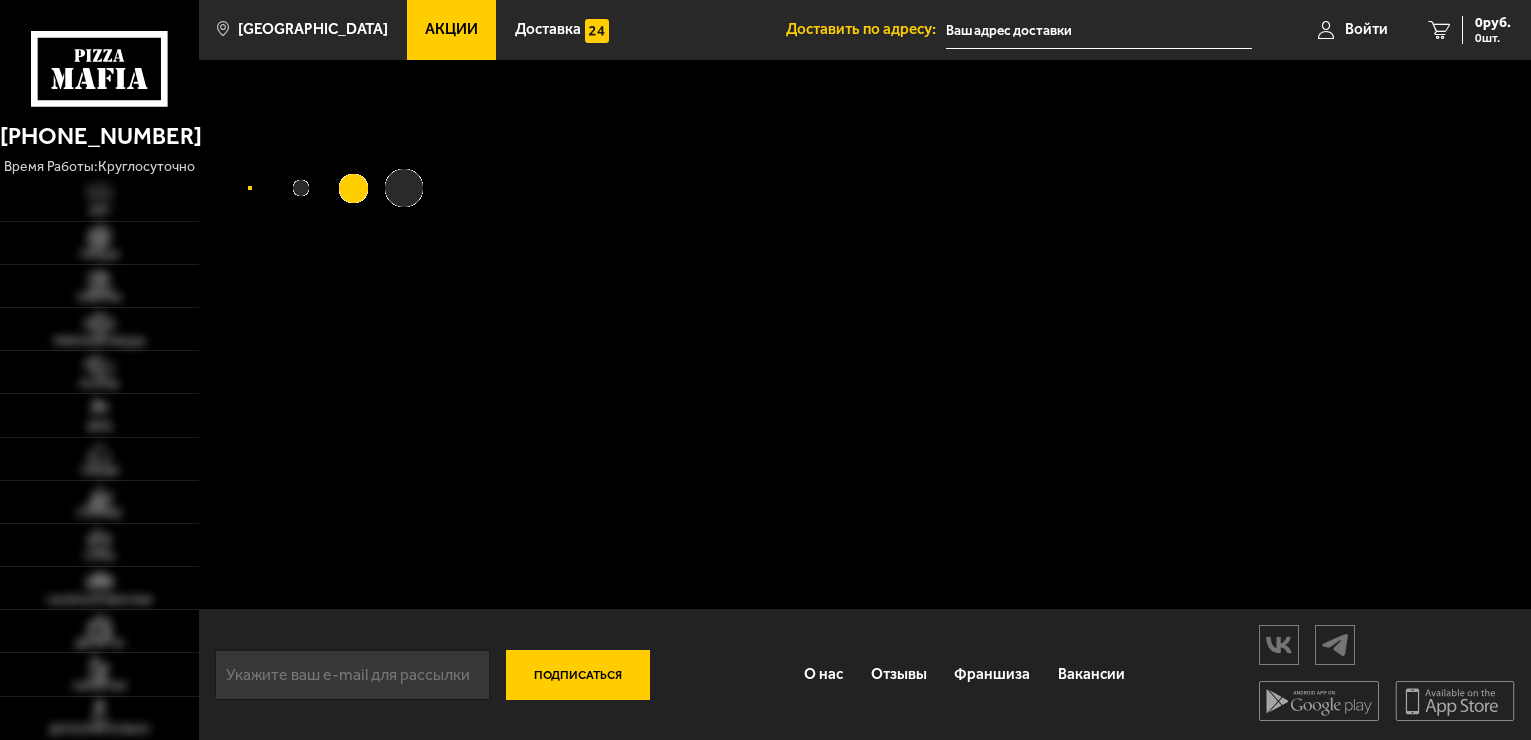 scroll, scrollTop: 0, scrollLeft: 0, axis: both 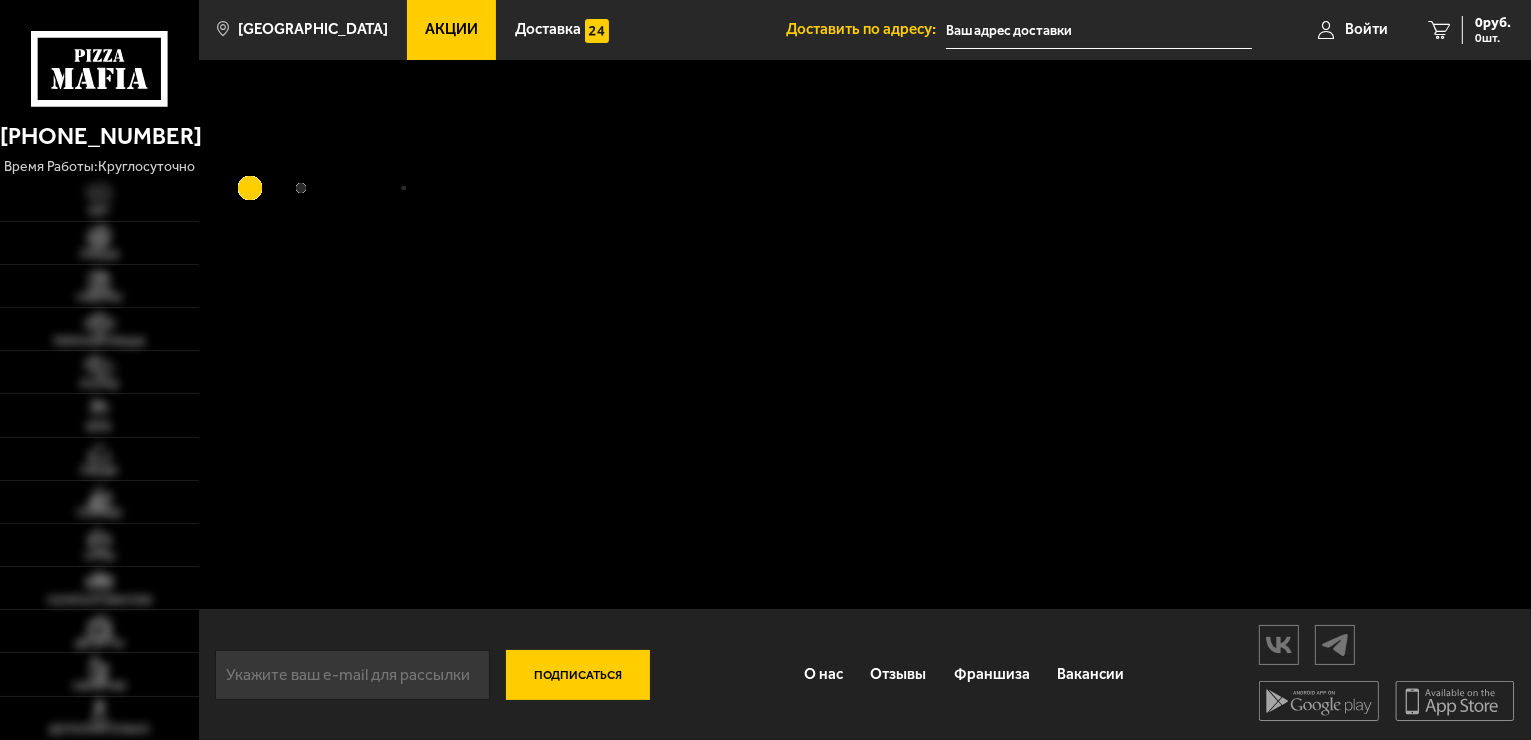 type on "[STREET_ADDRESS]" 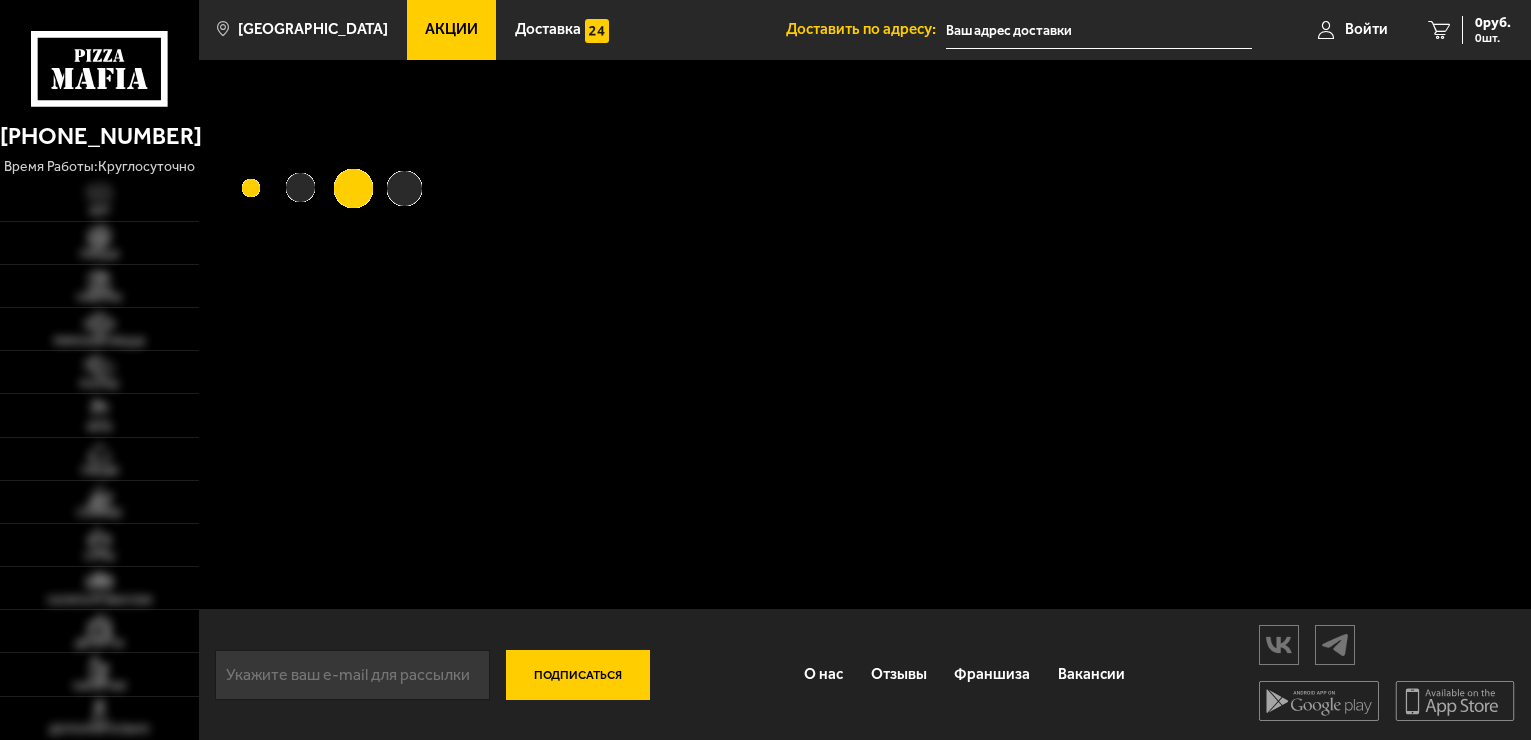 scroll, scrollTop: 0, scrollLeft: 0, axis: both 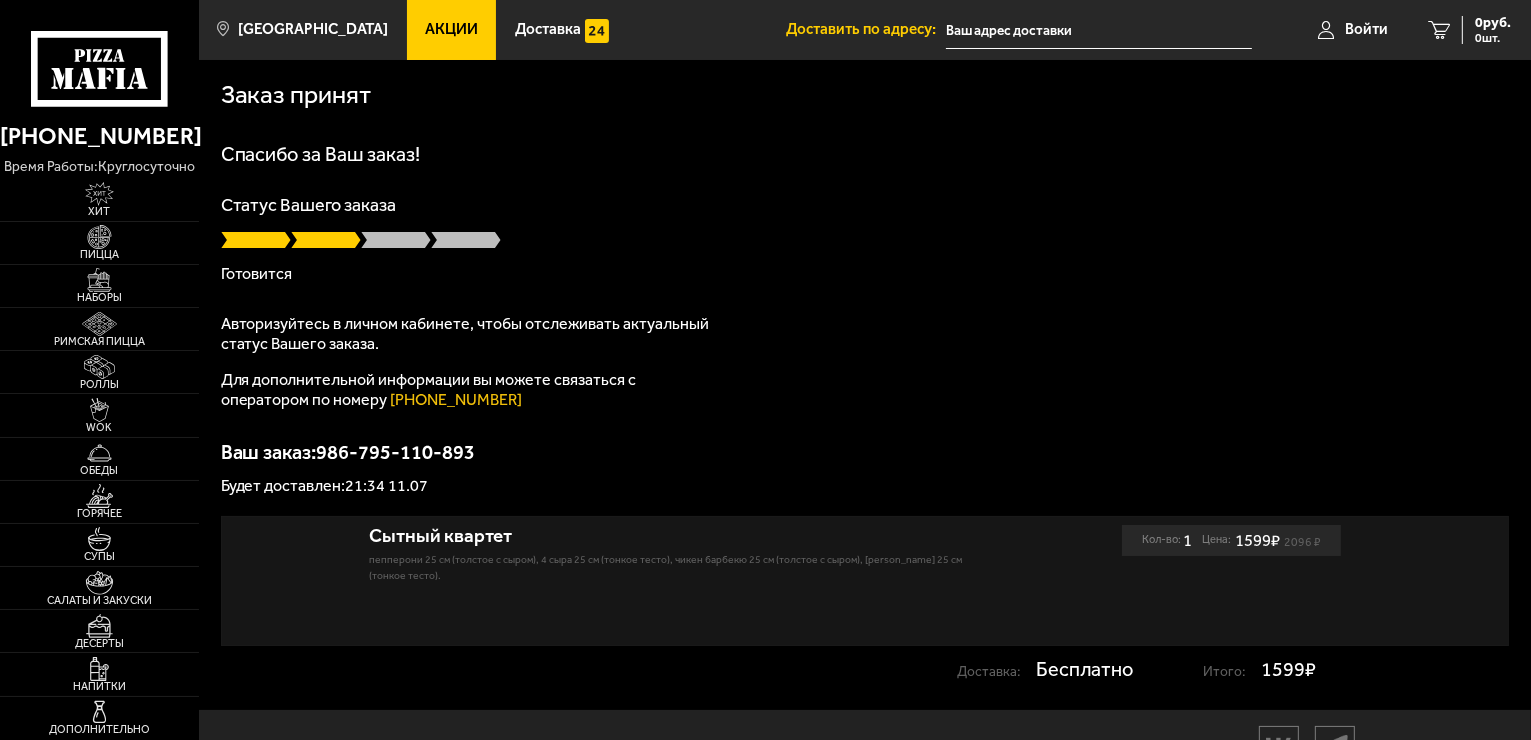 type on "[STREET_ADDRESS]" 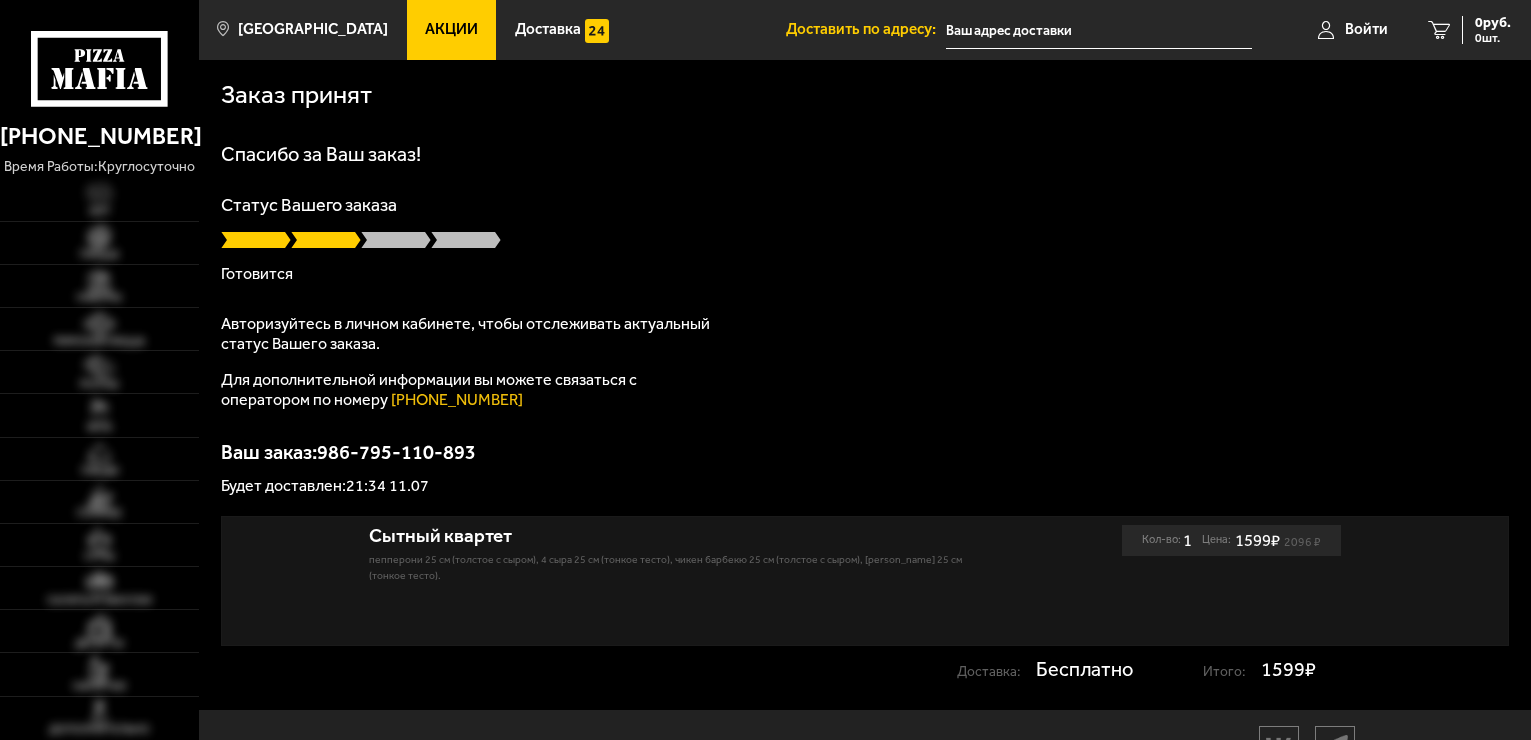 scroll, scrollTop: 0, scrollLeft: 0, axis: both 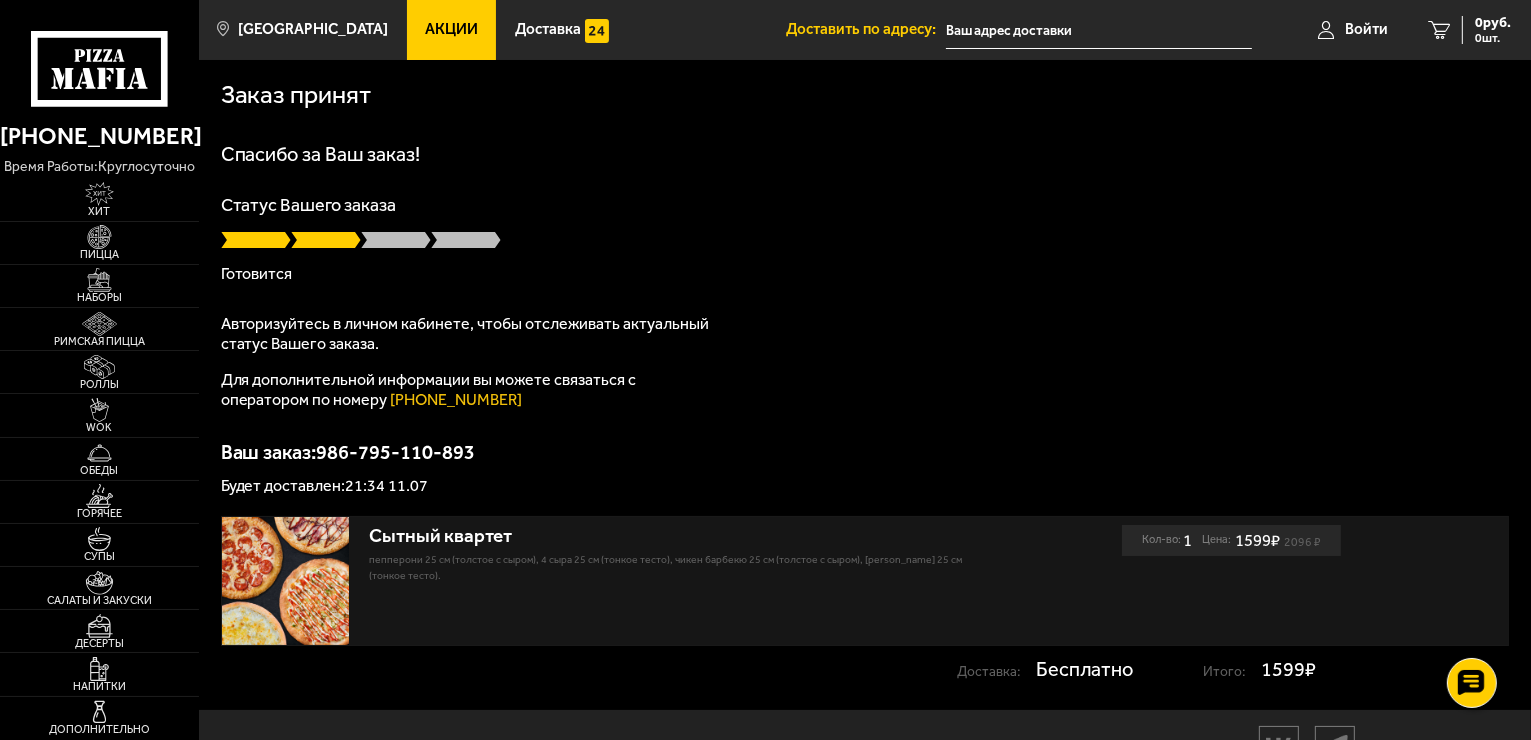 type on "[STREET_ADDRESS]" 